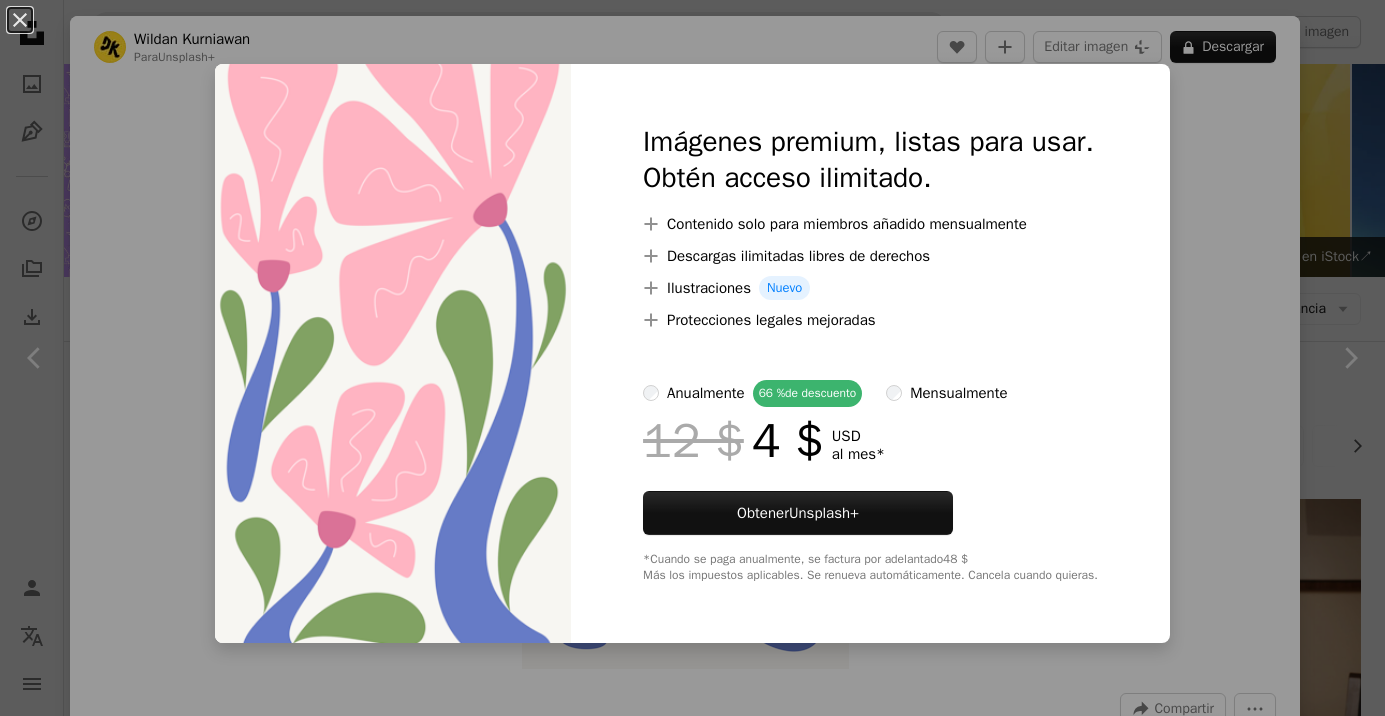 scroll, scrollTop: 1208, scrollLeft: 0, axis: vertical 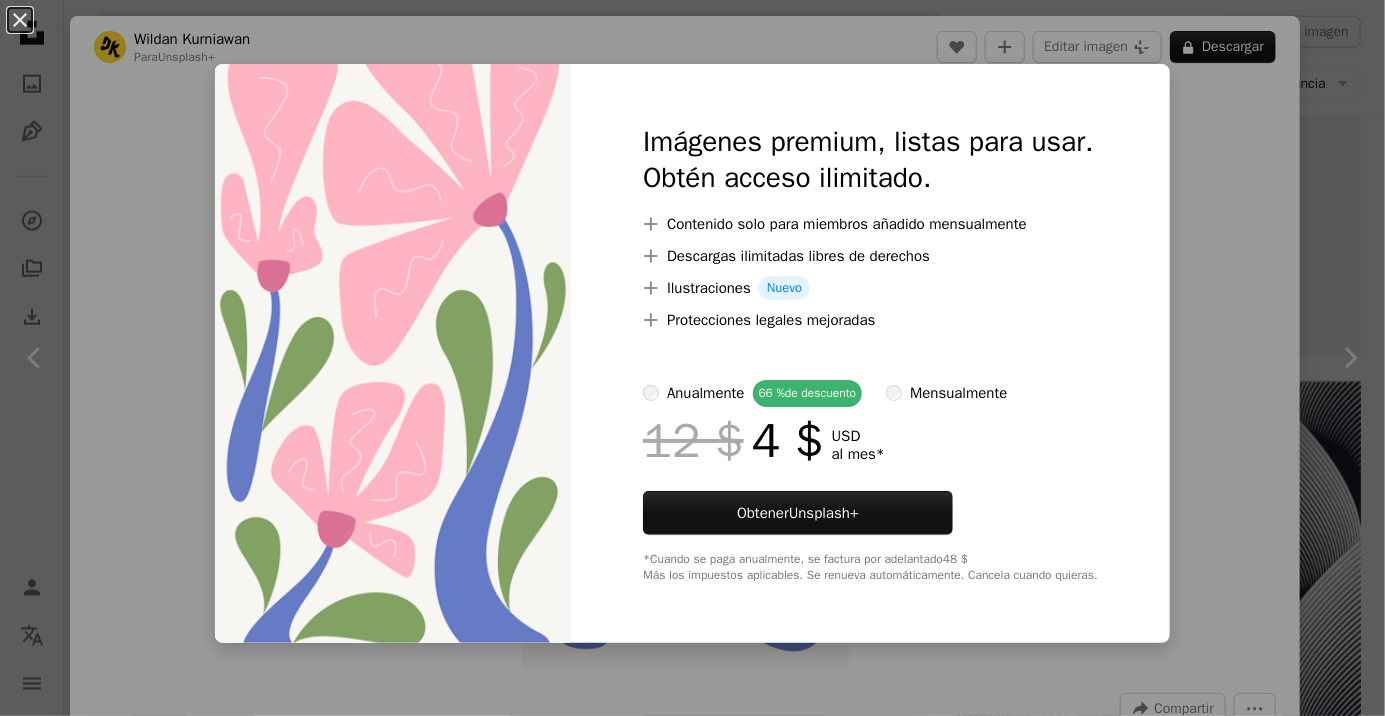 click on "An X shape Imágenes premium, listas para usar. Obtén acceso ilimitado. A plus sign Contenido solo para miembros añadido mensualmente A plus sign Descargas ilimitadas libres de derechos A plus sign Ilustraciones  Nuevo A plus sign Protecciones legales mejoradas anualmente 66 %  de descuento mensualmente 12 $   4 $ USD al mes * Obtener  Unsplash+ *Cuando se paga anualmente, se factura por adelantado  48 $ Más los impuestos aplicables. Se renueva automáticamente. Cancela cuando quieras." at bounding box center [692, 358] 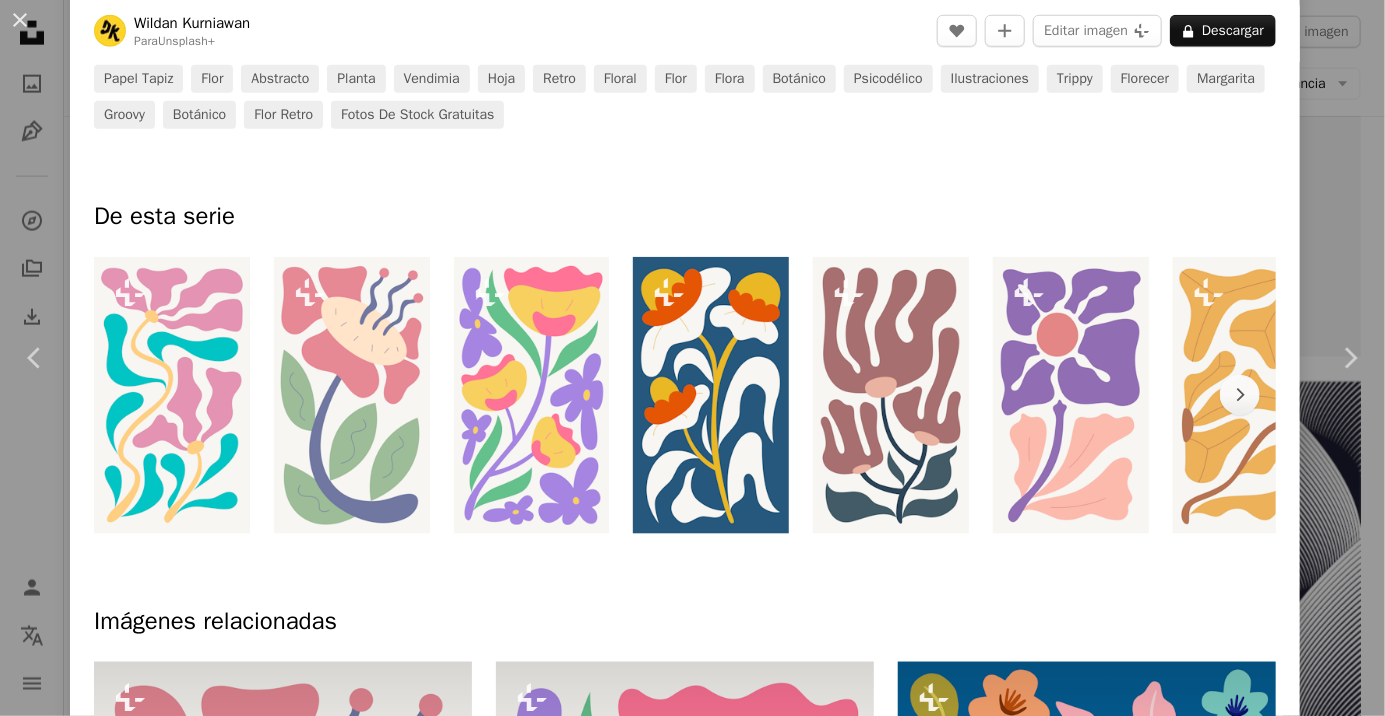 scroll, scrollTop: 770, scrollLeft: 0, axis: vertical 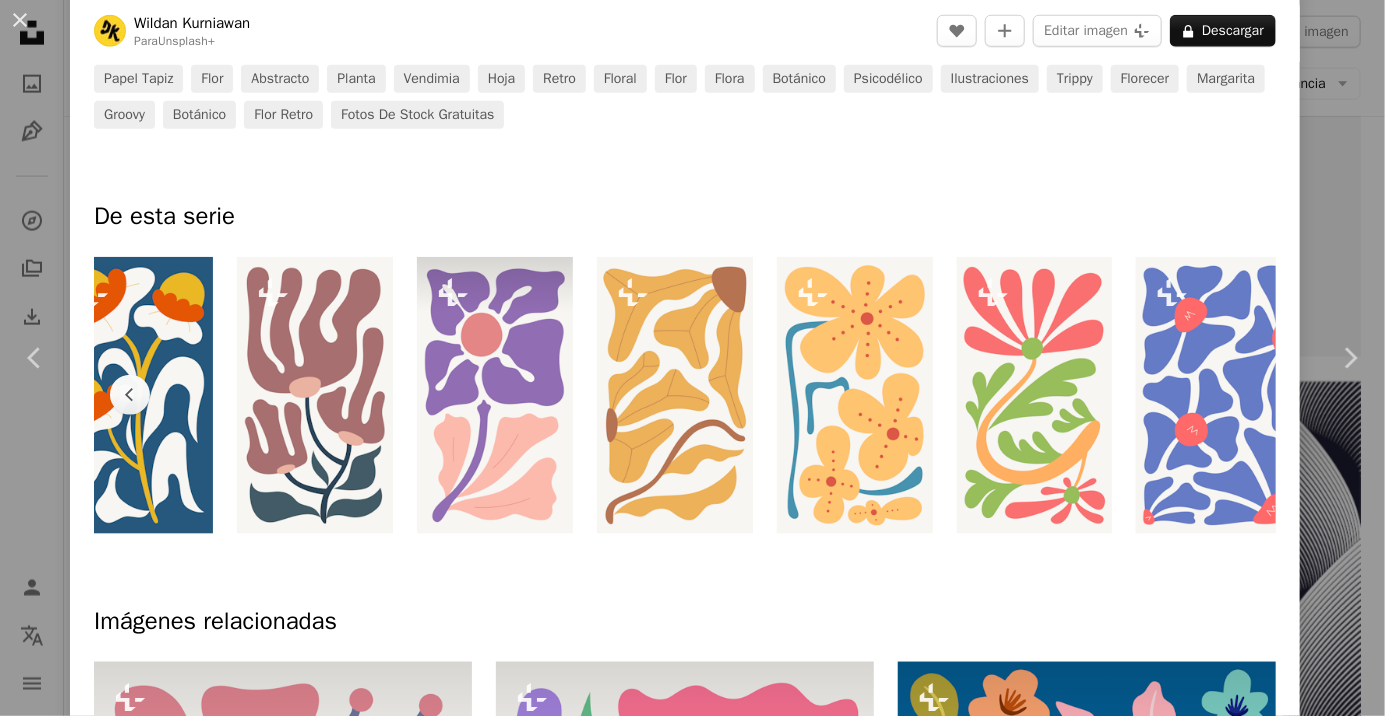 click at bounding box center [495, 395] 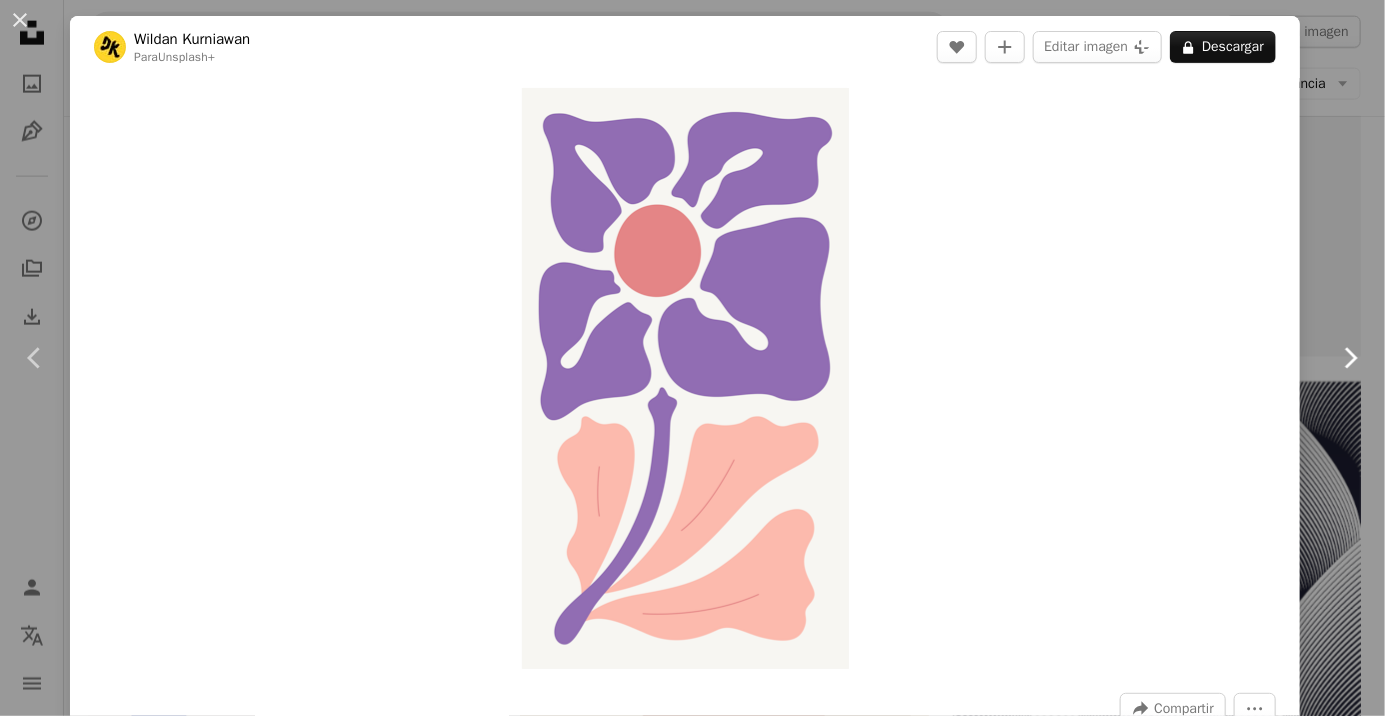 click on "Chevron right" at bounding box center (1350, 358) 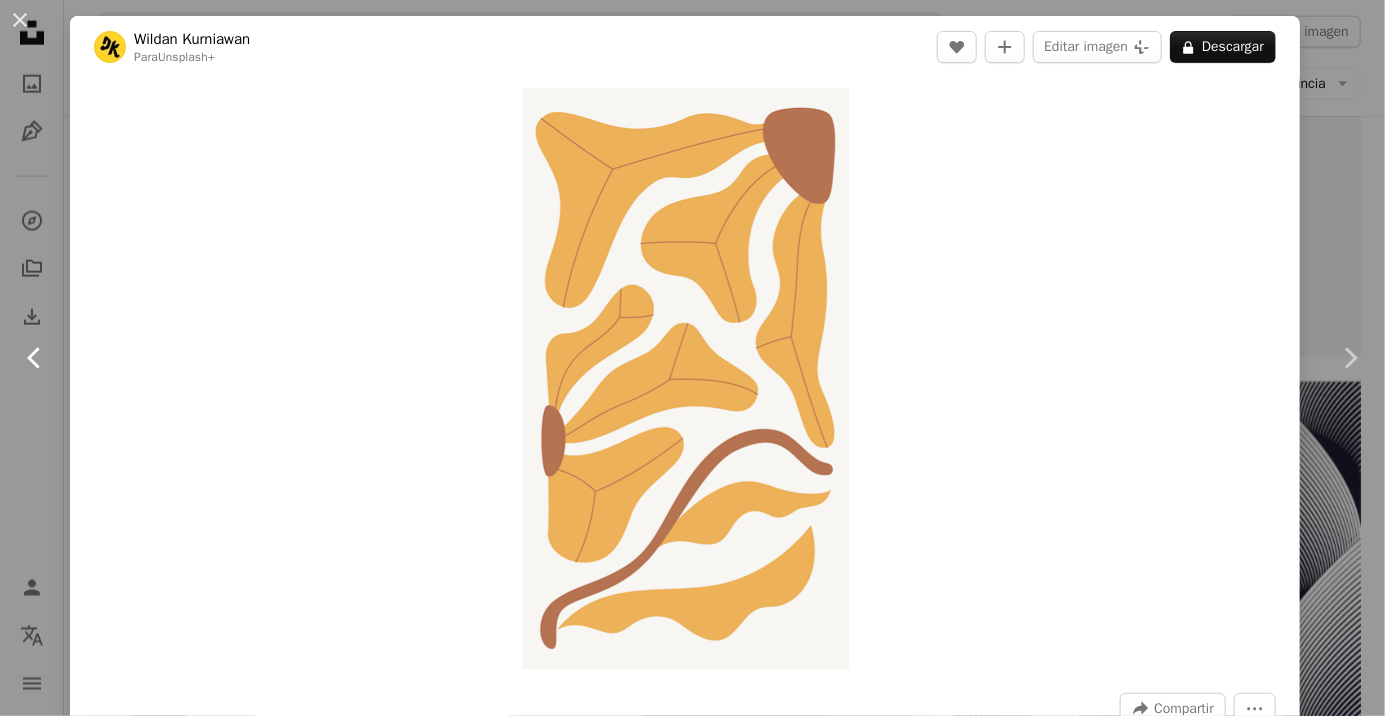 click on "Chevron left" 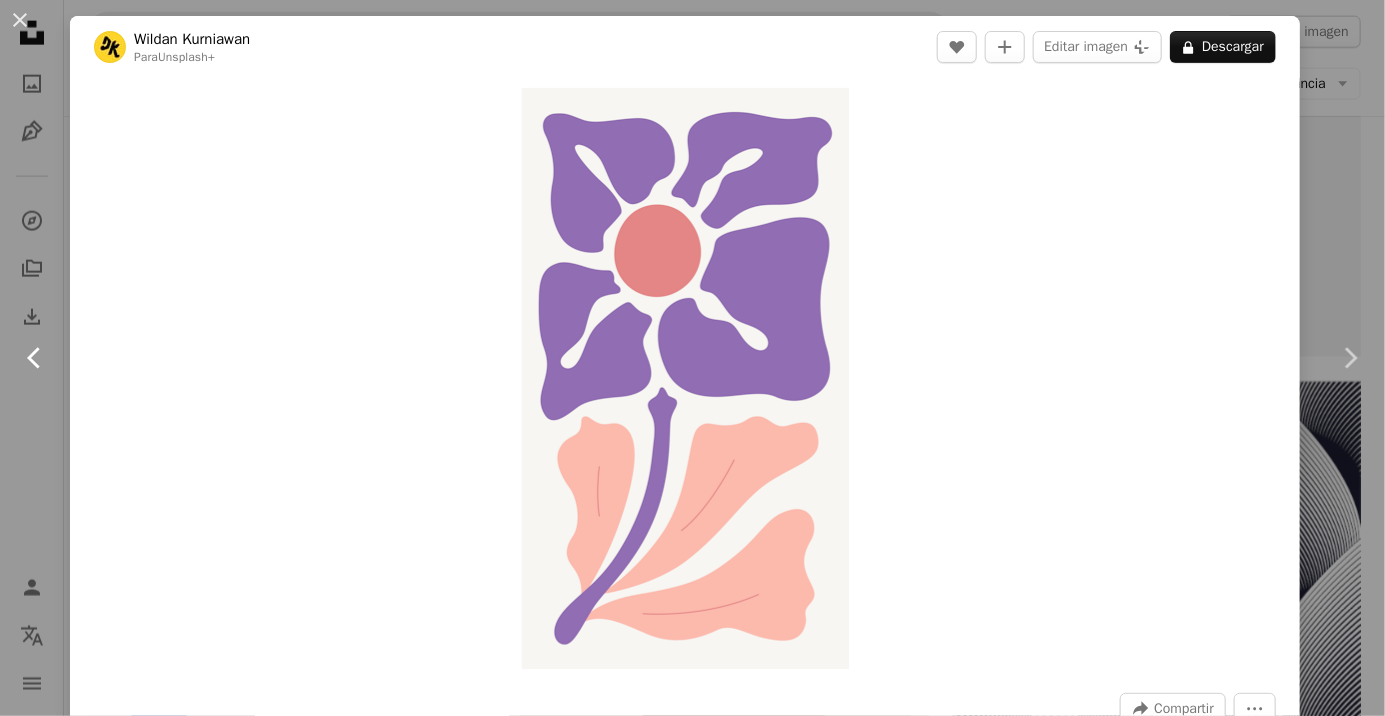click on "Chevron left" 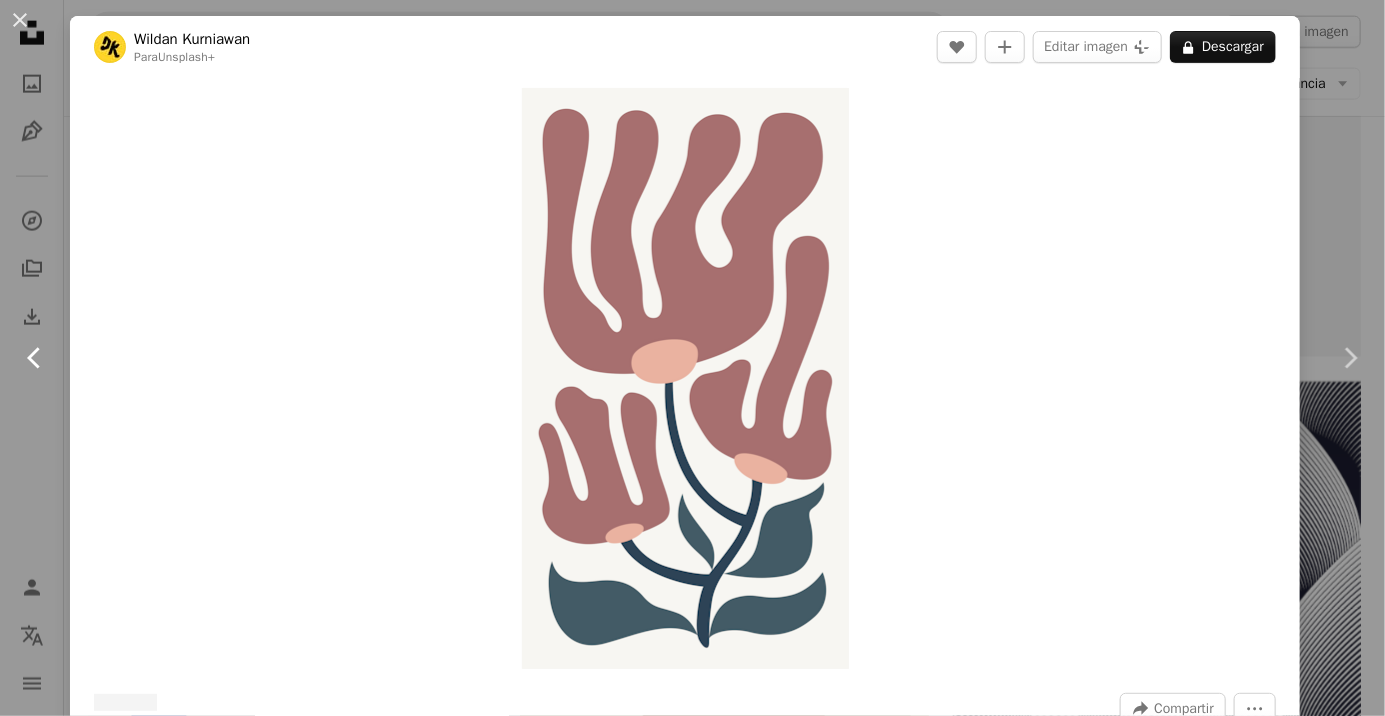 click 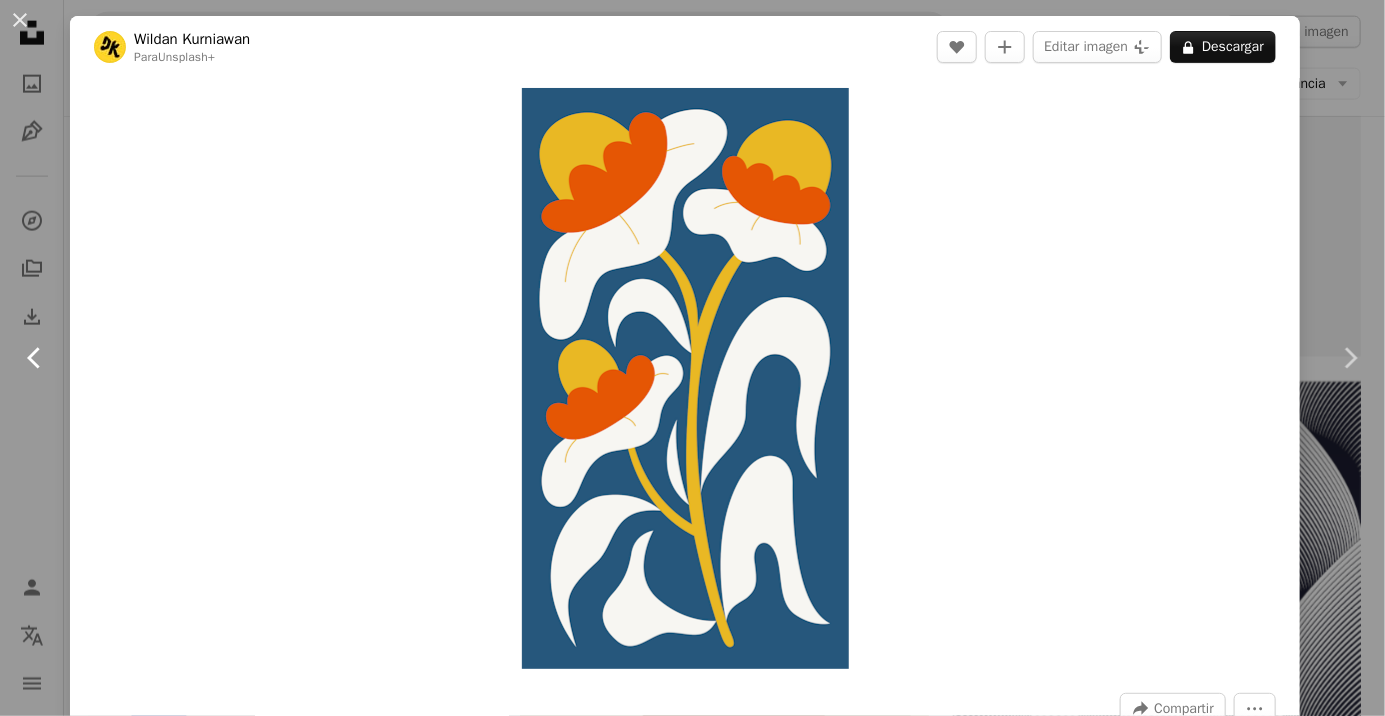 click 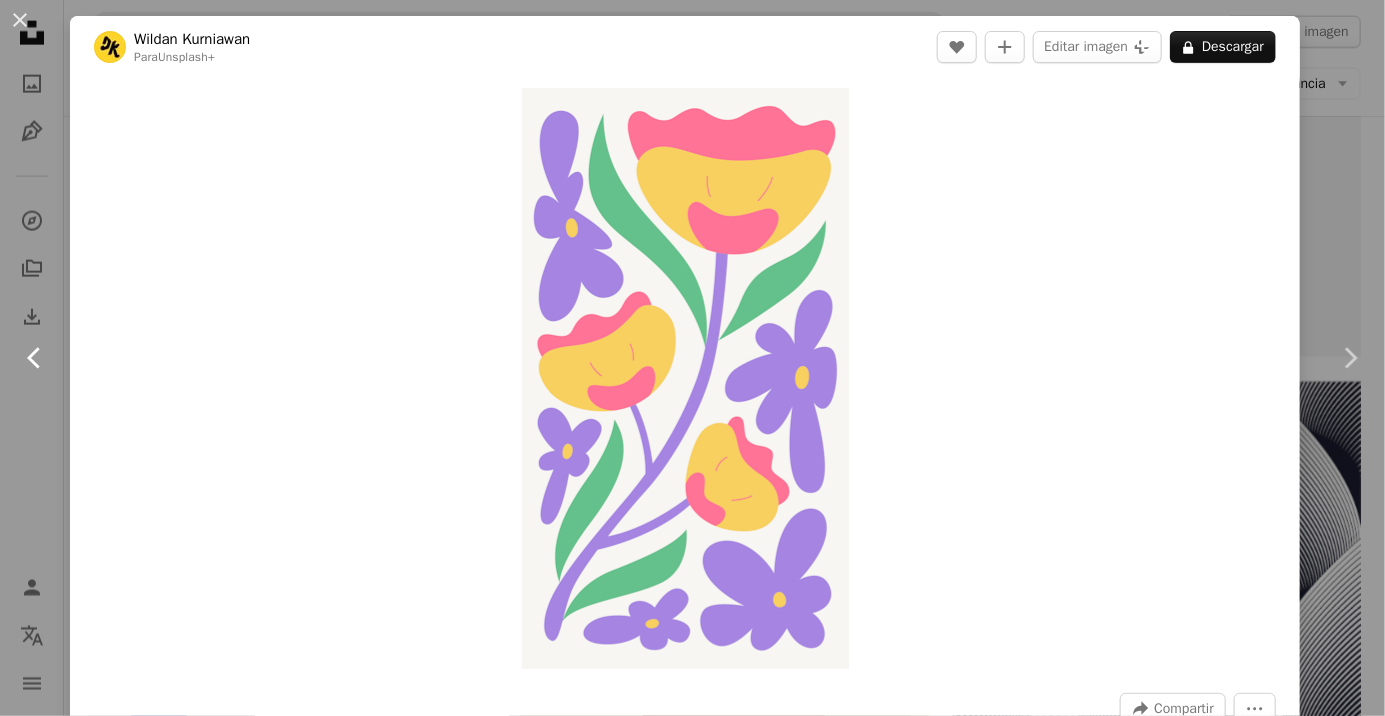 click 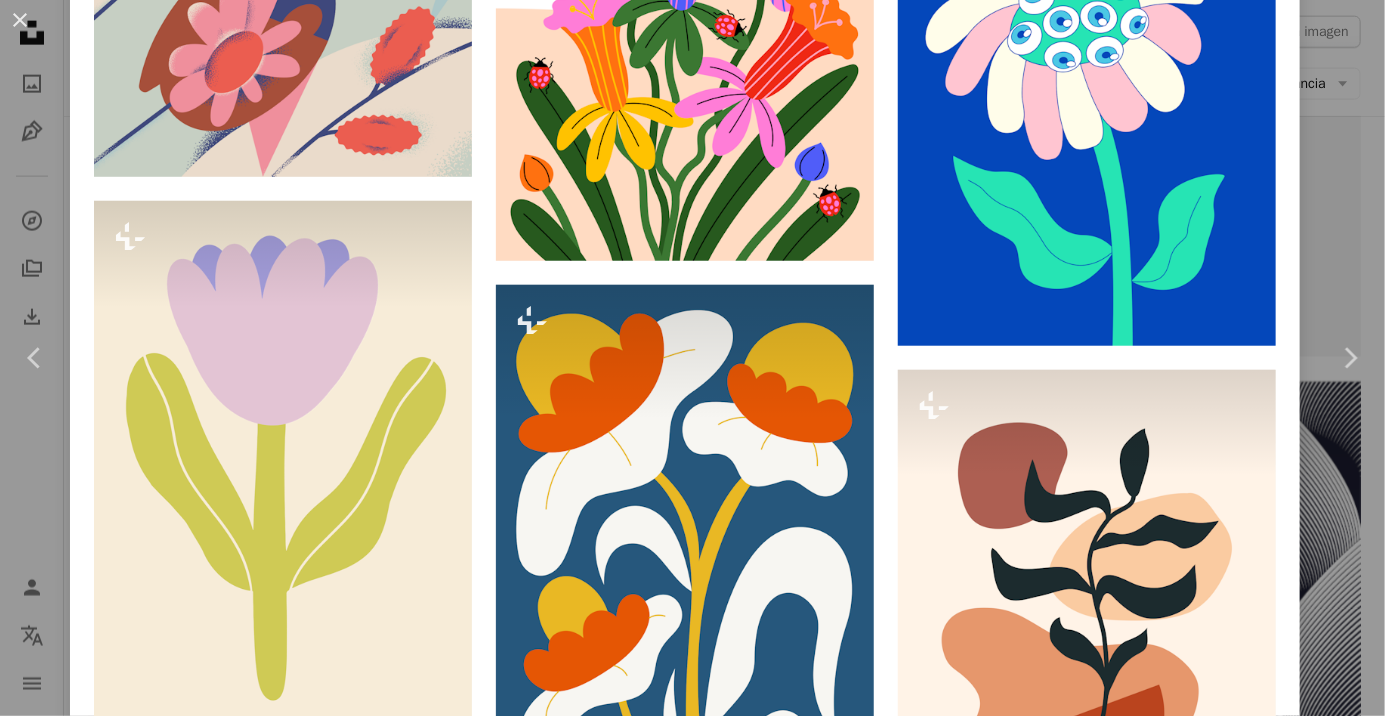 scroll, scrollTop: 4056, scrollLeft: 0, axis: vertical 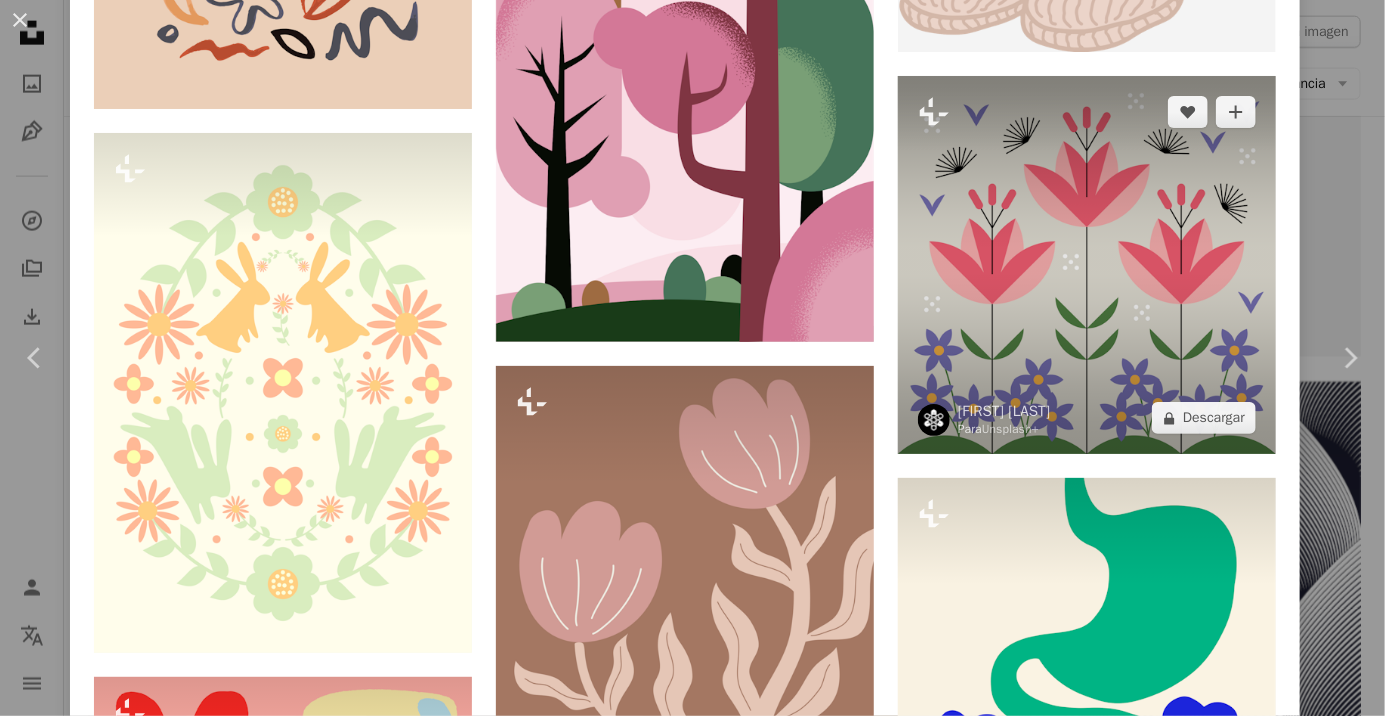 click at bounding box center [1087, 265] 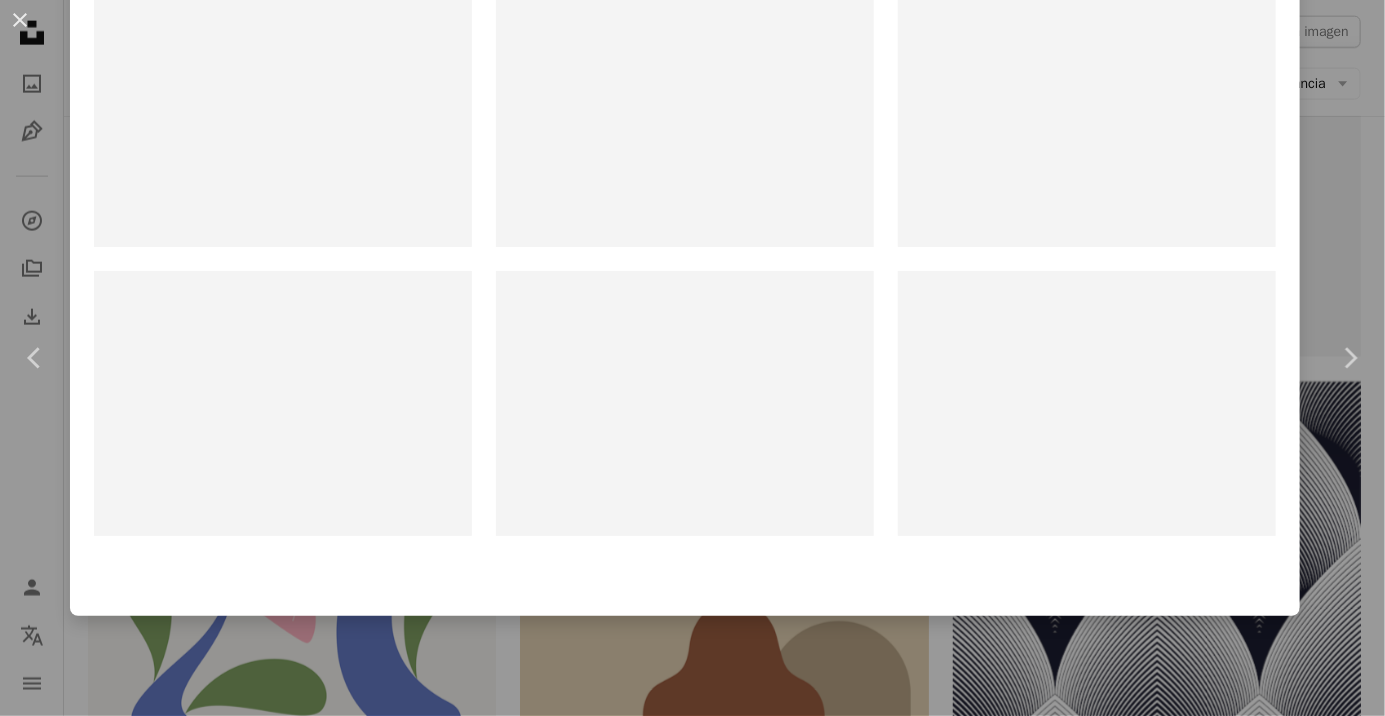 scroll, scrollTop: 0, scrollLeft: 0, axis: both 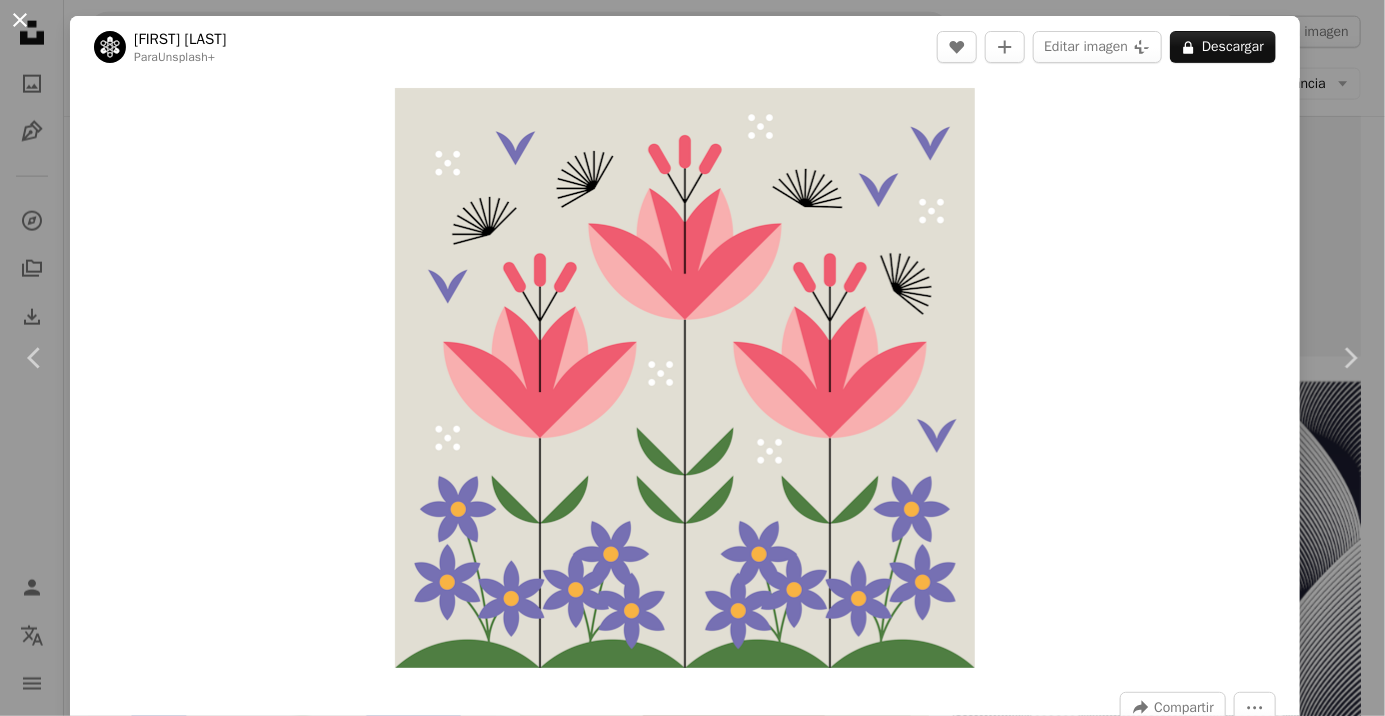 click on "An X shape" at bounding box center (20, 20) 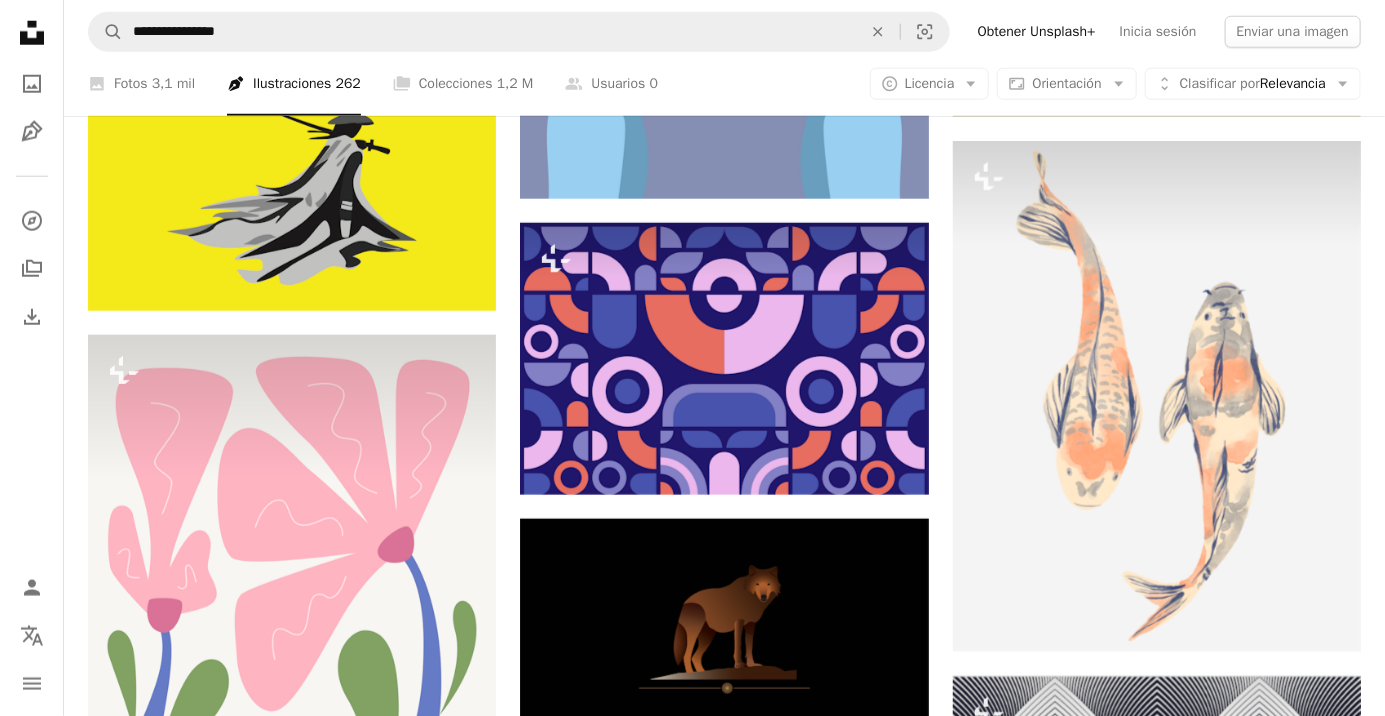 scroll, scrollTop: 923, scrollLeft: 0, axis: vertical 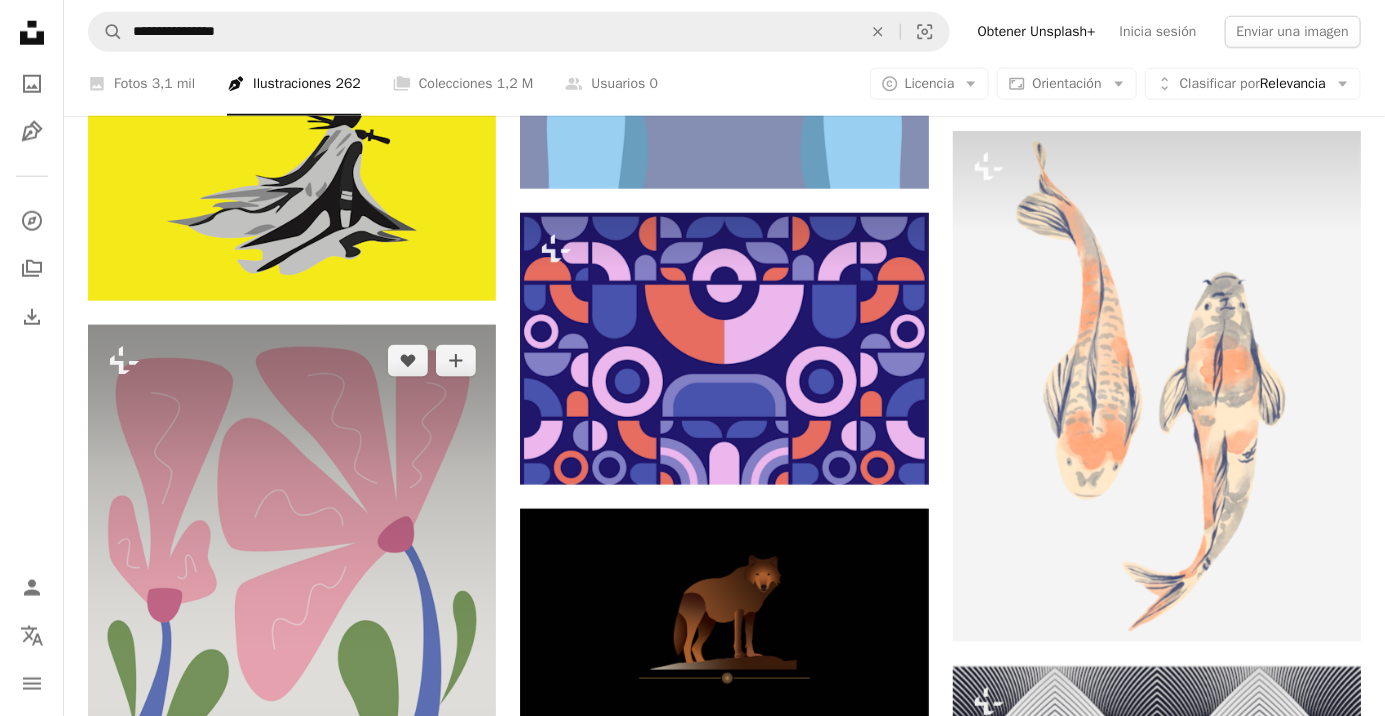 click at bounding box center (292, 688) 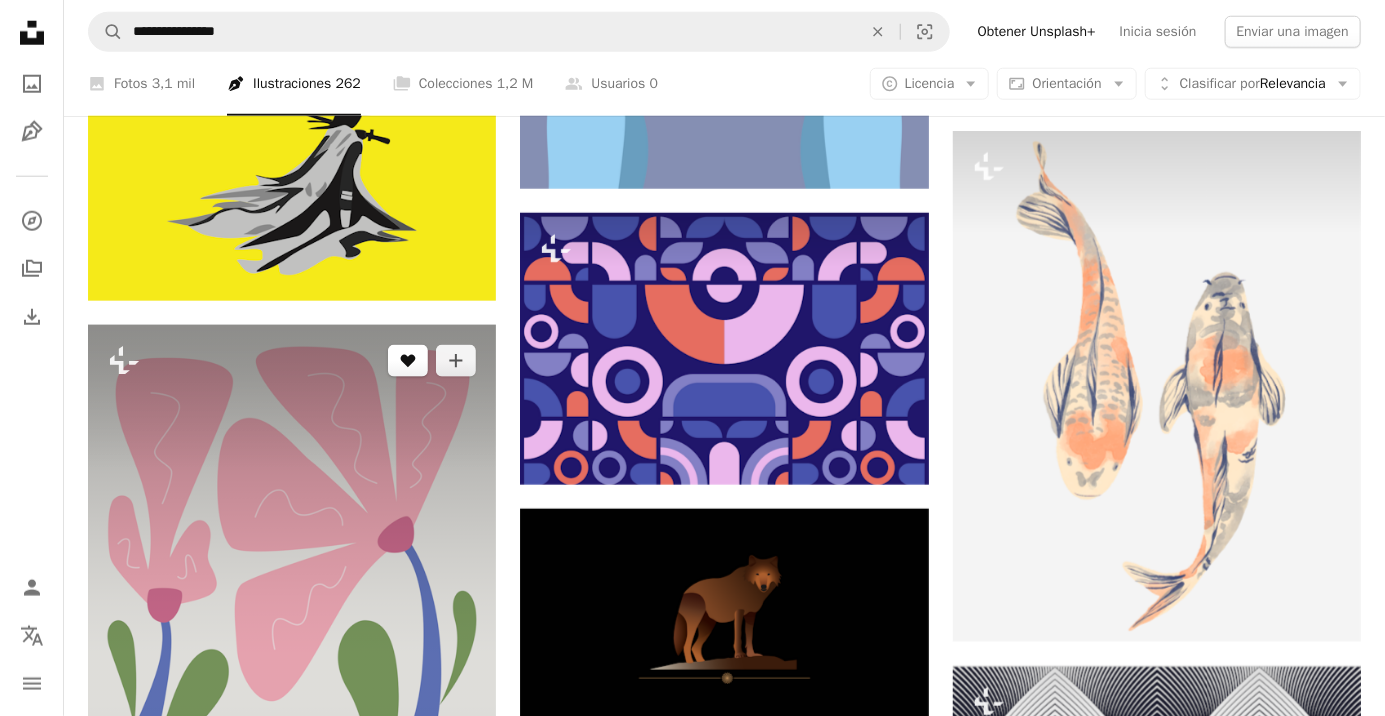 click on "A heart" at bounding box center (408, 361) 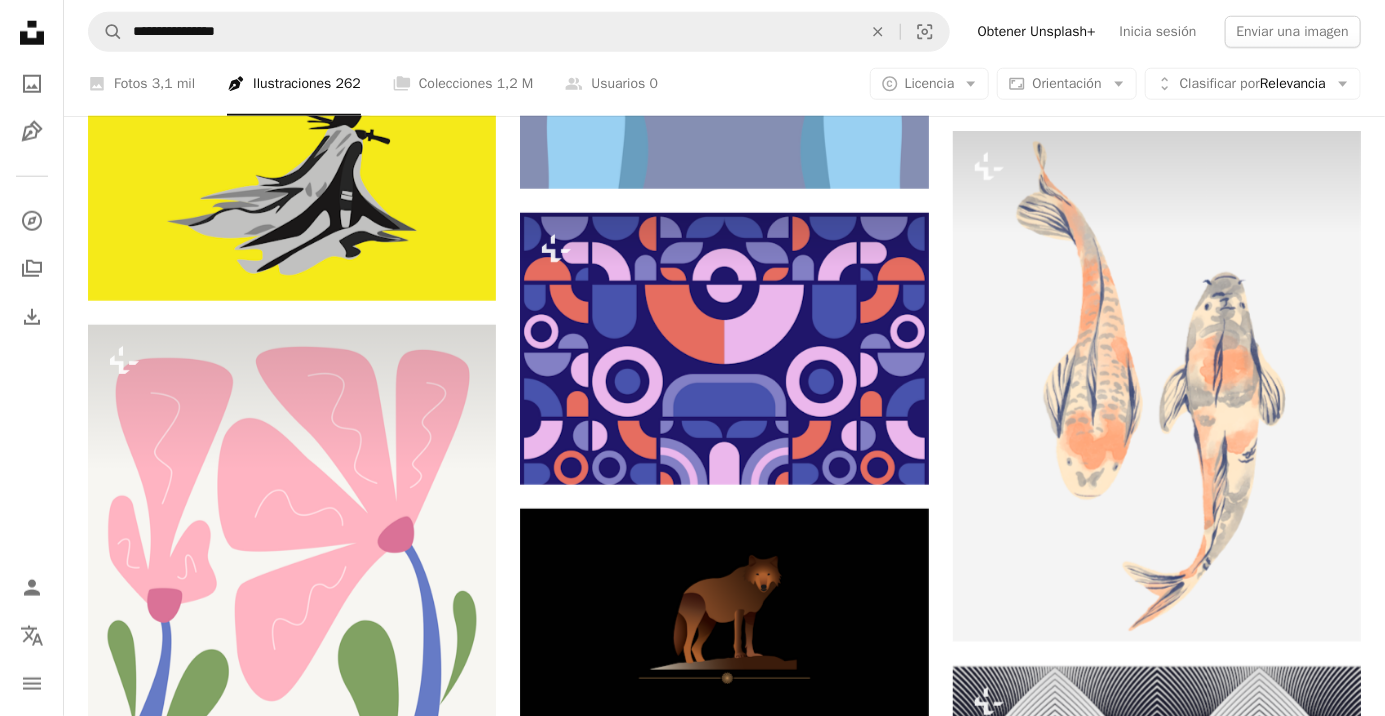 click on "An X shape Únete a Unsplash ¿Ya tienes una cuenta?  Inicia sesión Nombre Apellidos Correo electrónico Nombre de usuario  (únicamente letras, números y guiones bajos) Contraseña  (mín. 8 caracteres) Únete Al unirte, aceptas los  Términos  y la  Política de privacidad ." at bounding box center (692, 7953) 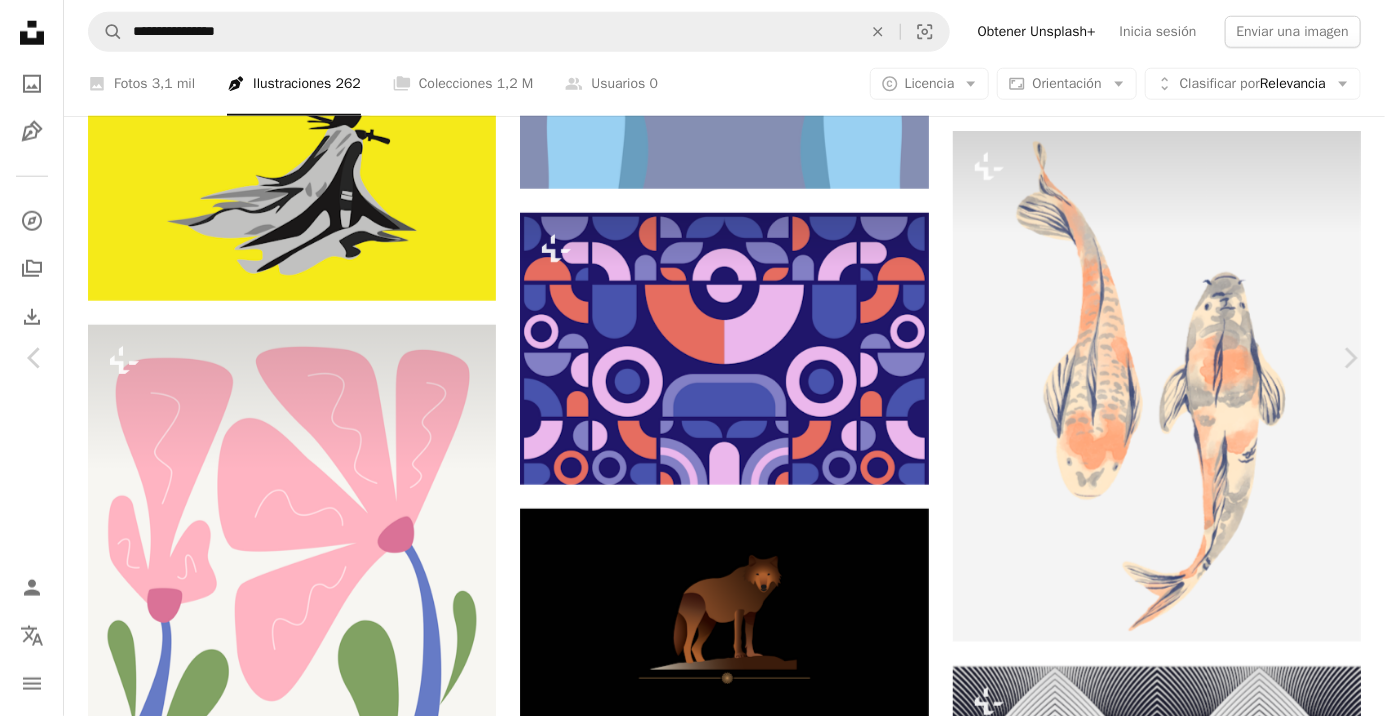 click on "Zoom in" at bounding box center (685, 7973) 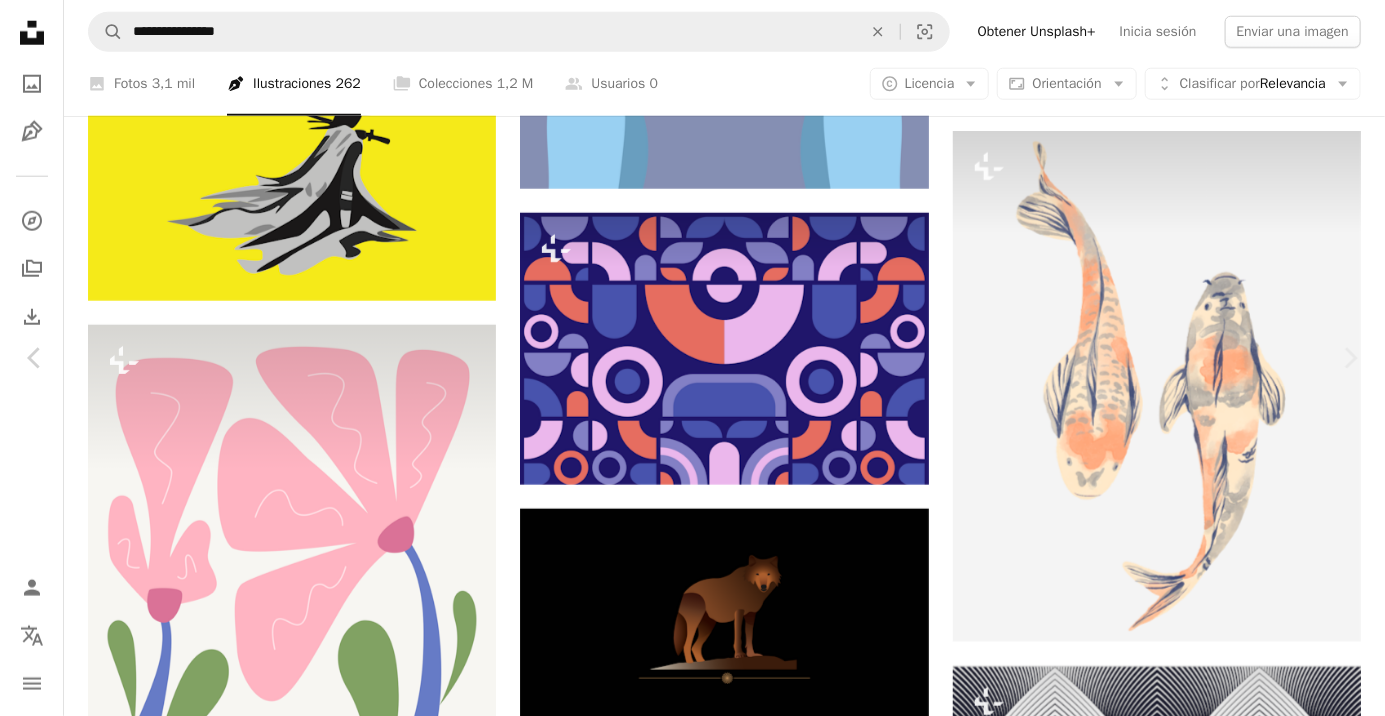 scroll, scrollTop: 1400, scrollLeft: 0, axis: vertical 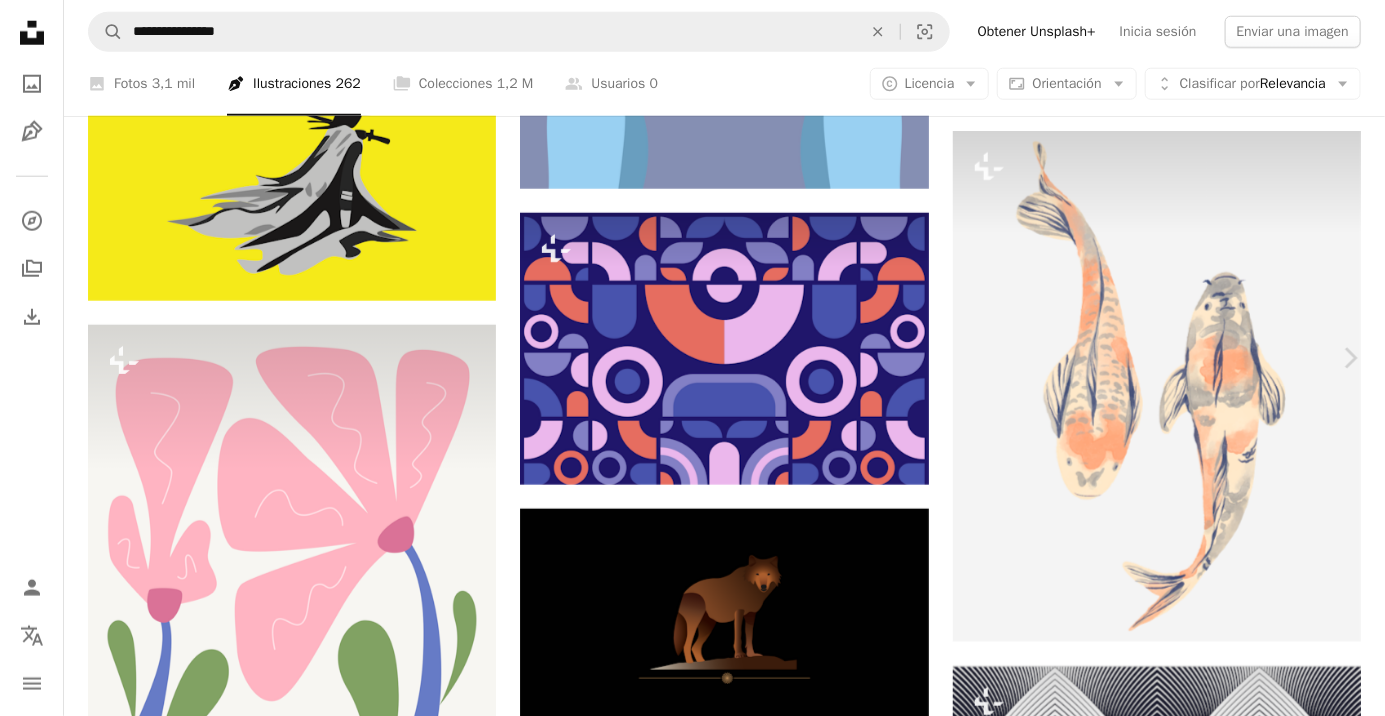 click on "Chevron left" 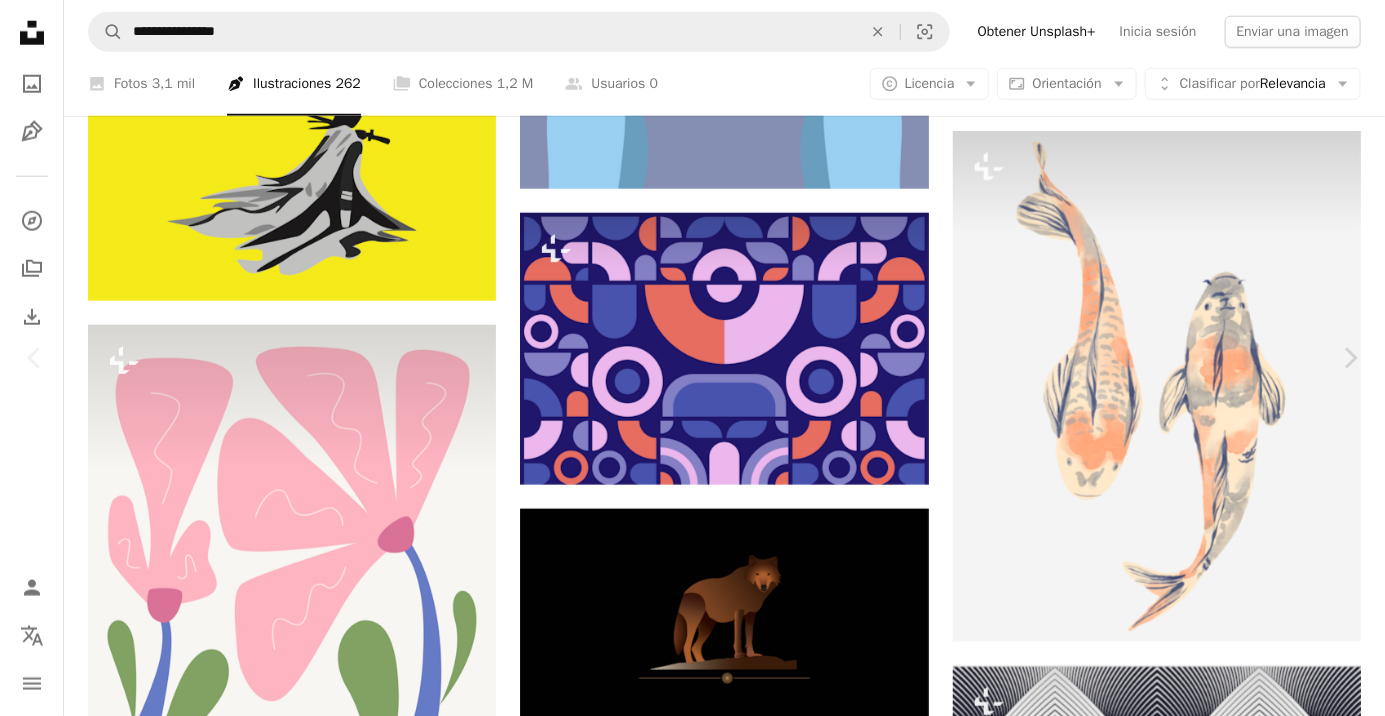 scroll, scrollTop: 859, scrollLeft: 0, axis: vertical 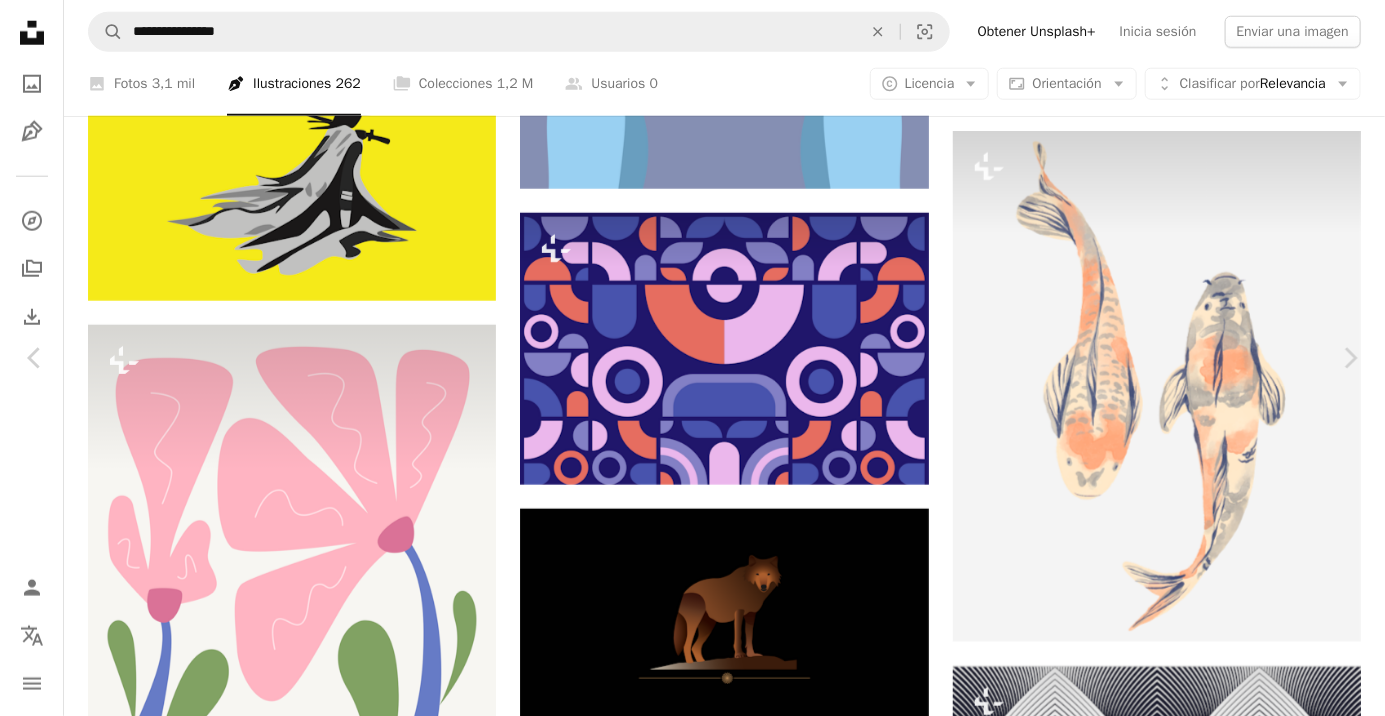 click on "A lock   Descargar" at bounding box center (1223, 7642) 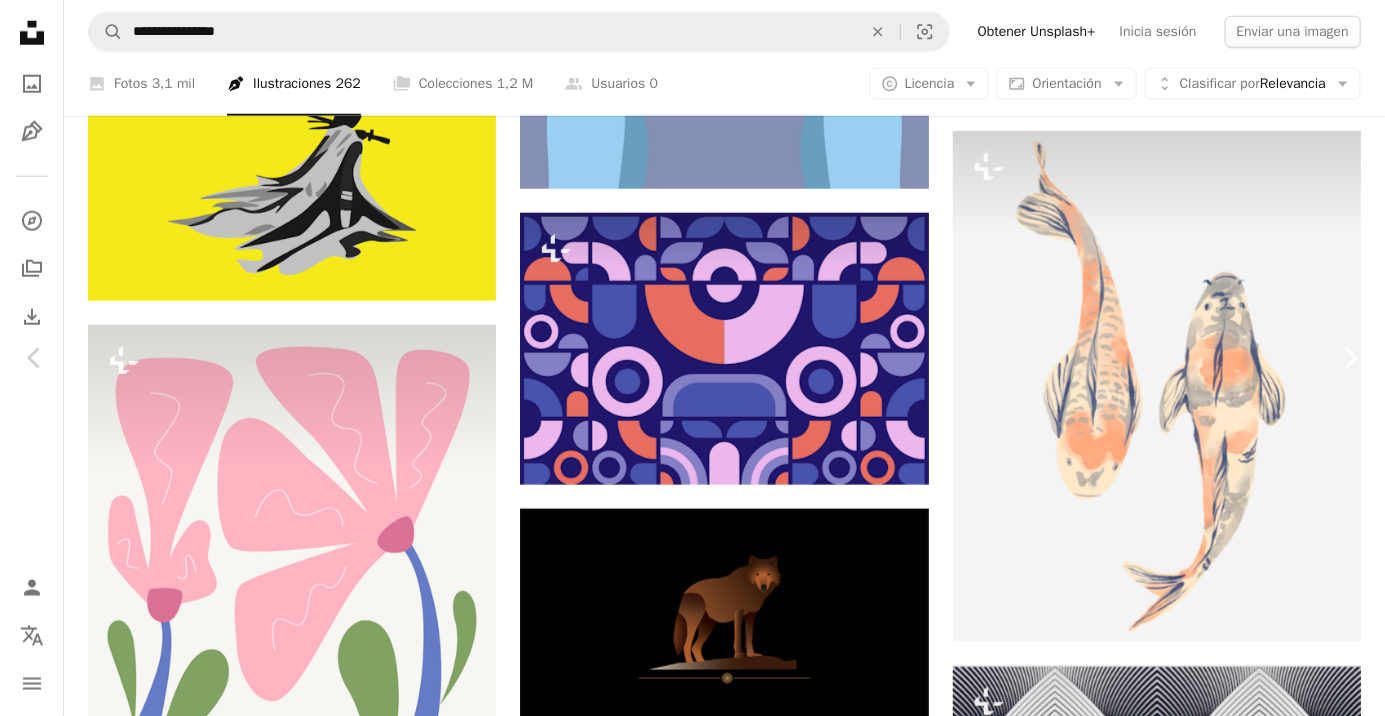 click on "Chevron right" at bounding box center (1350, 358) 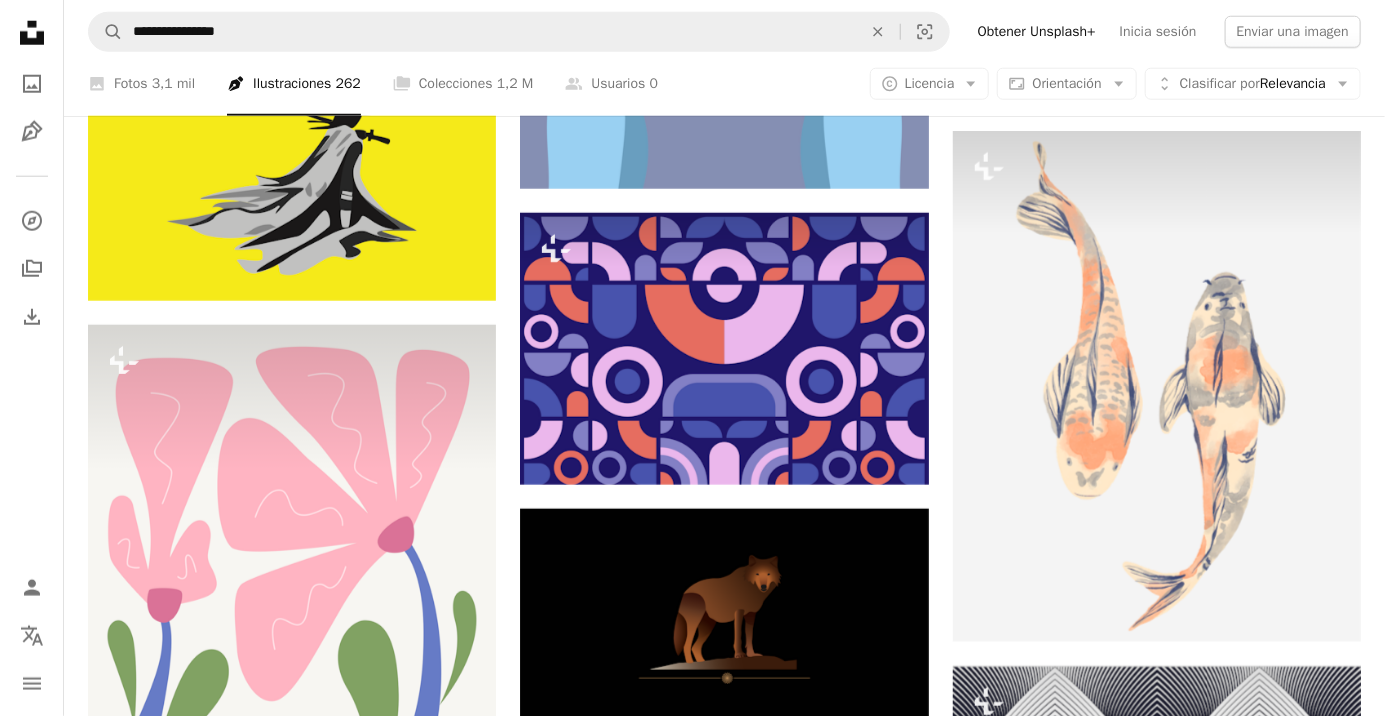 click on "Unsplash logo Página de inicio de Unsplash" 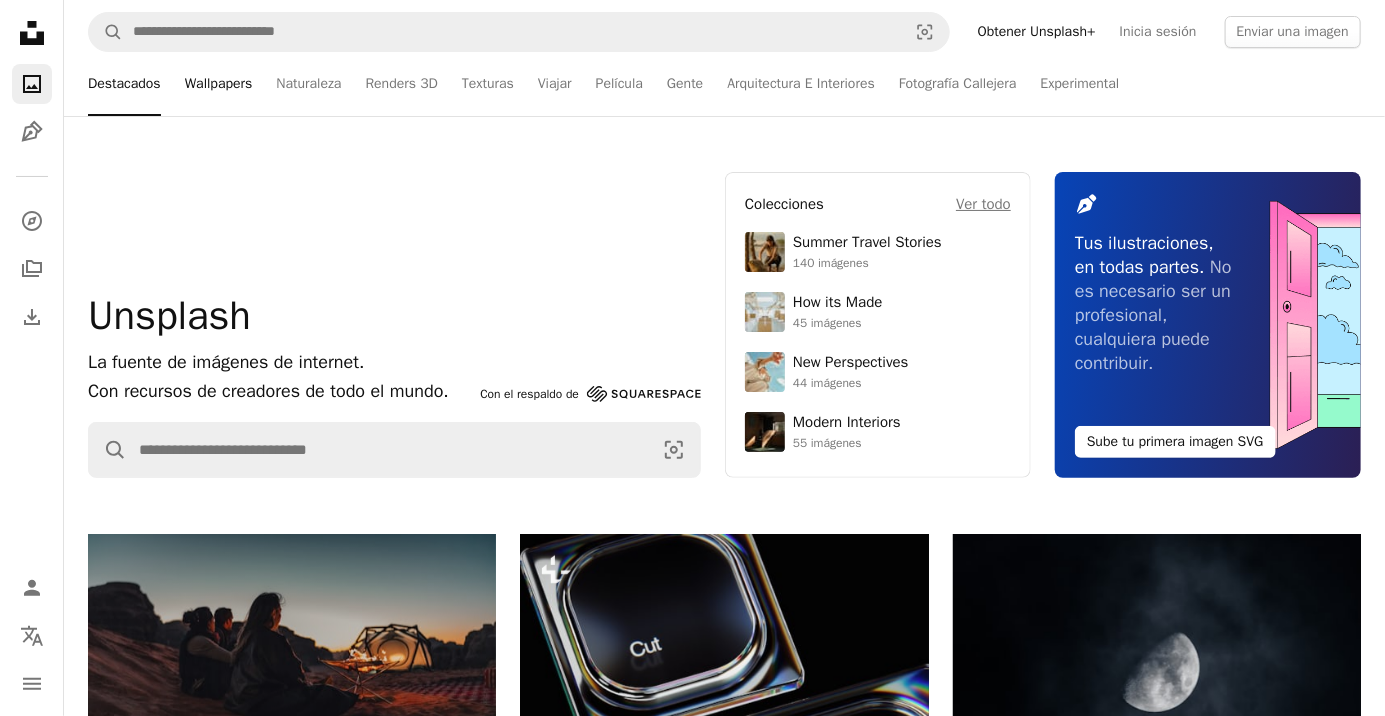 click on "Wallpapers" at bounding box center [219, 84] 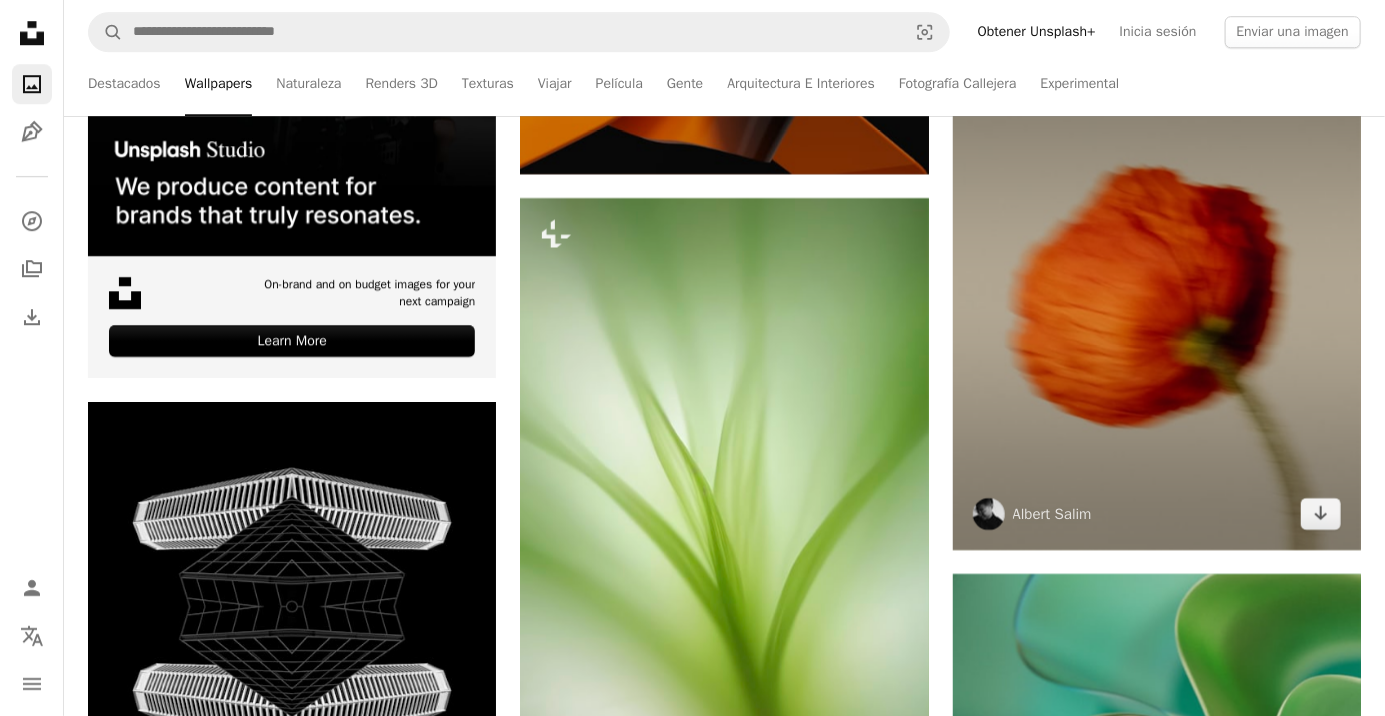 scroll, scrollTop: 6022, scrollLeft: 0, axis: vertical 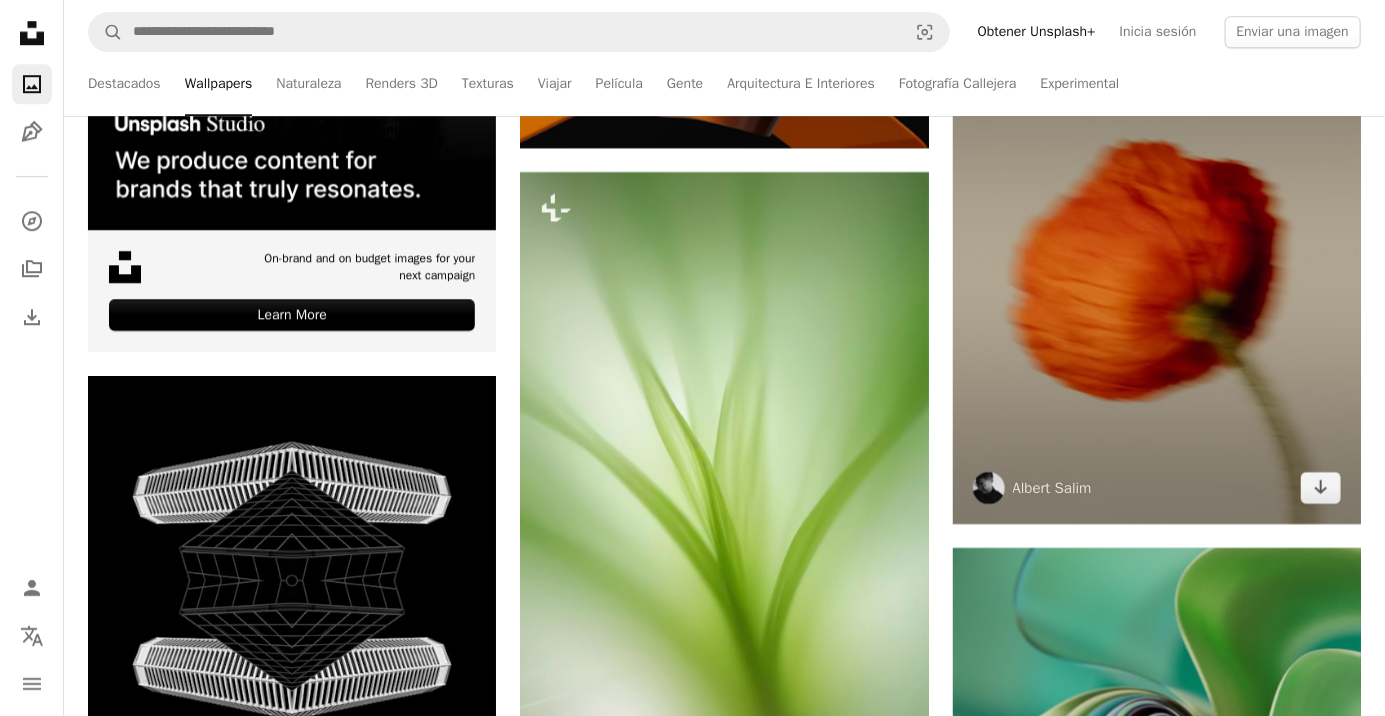 click at bounding box center [1157, 269] 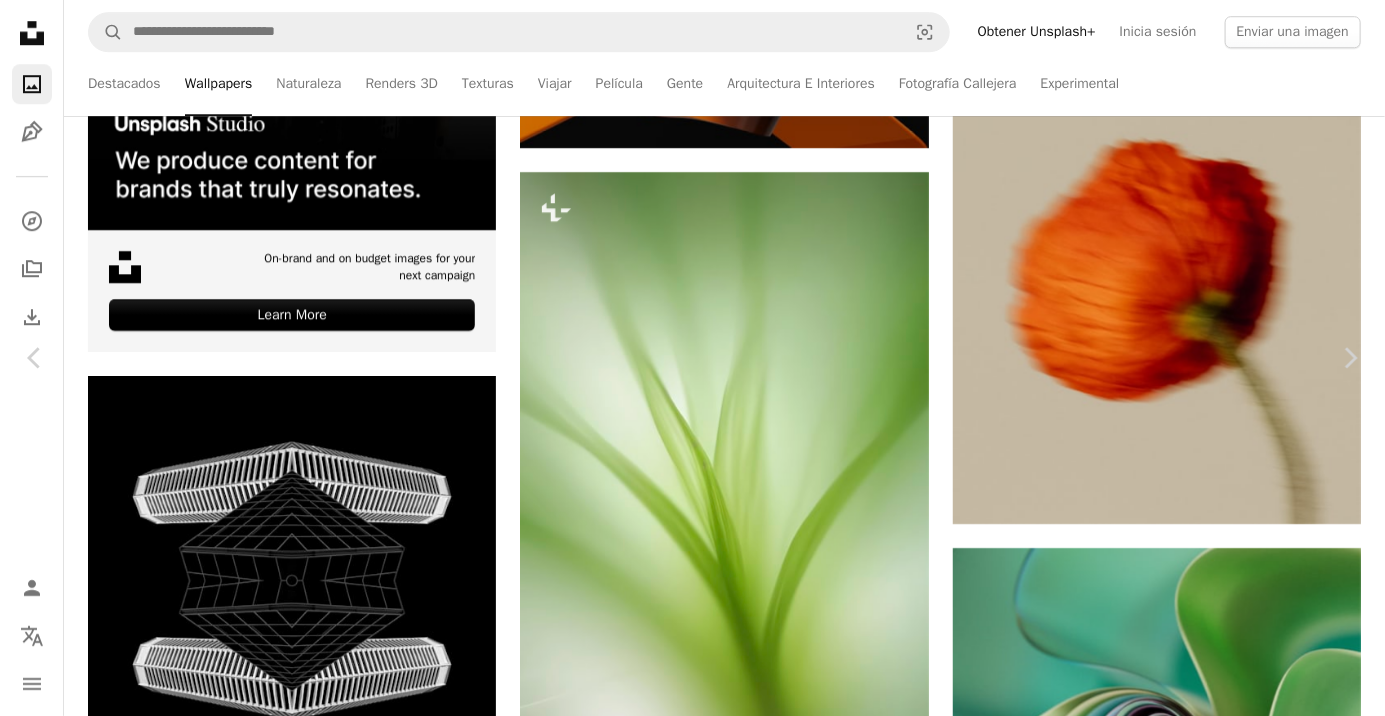 scroll, scrollTop: 5003, scrollLeft: 0, axis: vertical 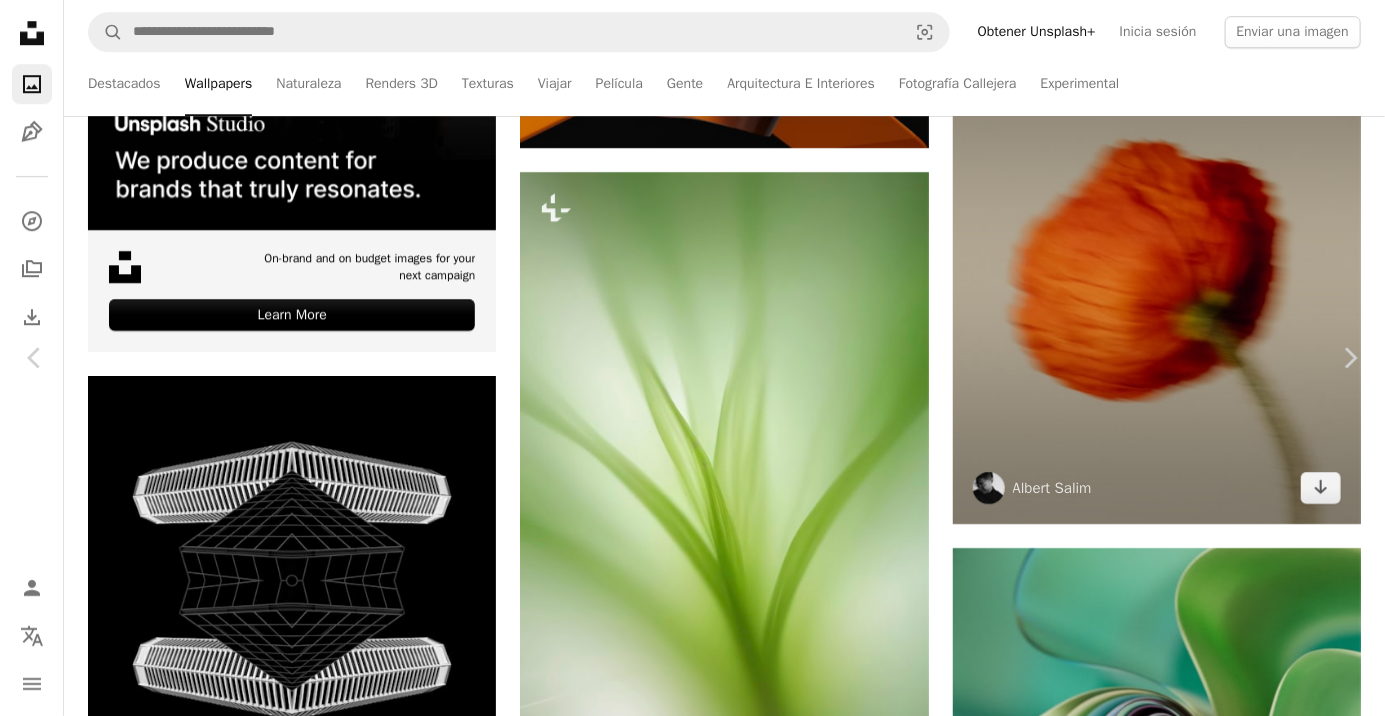 click on "An X shape Chevron left Chevron right [FIRST] [LAST] [FIRST] A heart A plus sign Editar imagen Plus sign for Unsplash+ Descargar gratis Chevron down Zoom in Visualizaciones 812.198 Descargas 4429 Presentado en Fotos , Experimental , Naturaleza A forward-right arrow Compartir Info icon Información More Actions Calendar outlined Publicado hace 3 semanas Camera Canon, EOS 5D Mark IV Safety Uso gratuito bajo la Licencia Unsplash Wallpapers Fondos experimental flor rosa flor amapola pétalo geranio Imágenes gratuitas Explora imágenes premium relacionadas en iStock | Ahorra un 20 % con el código UNSPLASH20 Ver más en iStock ↗ Imágenes relacionadas A heart A plus sign [FIRST] [LAST] Disponible para contratación A checkmark inside of a circle Arrow pointing down Plus sign for Unsplash+ A heart A plus sign [FIRST] [LAST] Para Unsplash+ A lock Descargar Plus sign for Unsplash+ A heart A plus sign [FIRST] [LAST] Para Unsplash+ A lock Descargar A heart A plus sign [FIRST] [LAST] Para" at bounding box center [692, 4412] 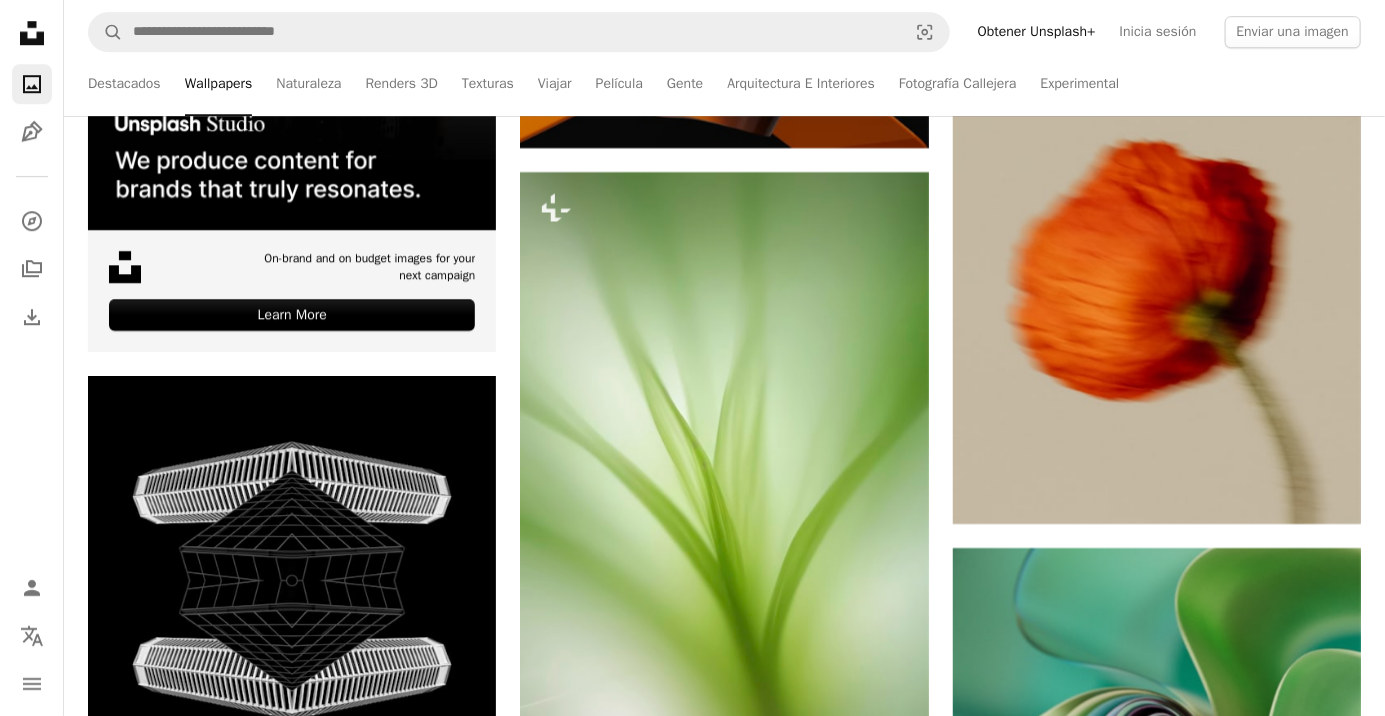 click on "Unsplash logo Página de inicio de Unsplash" 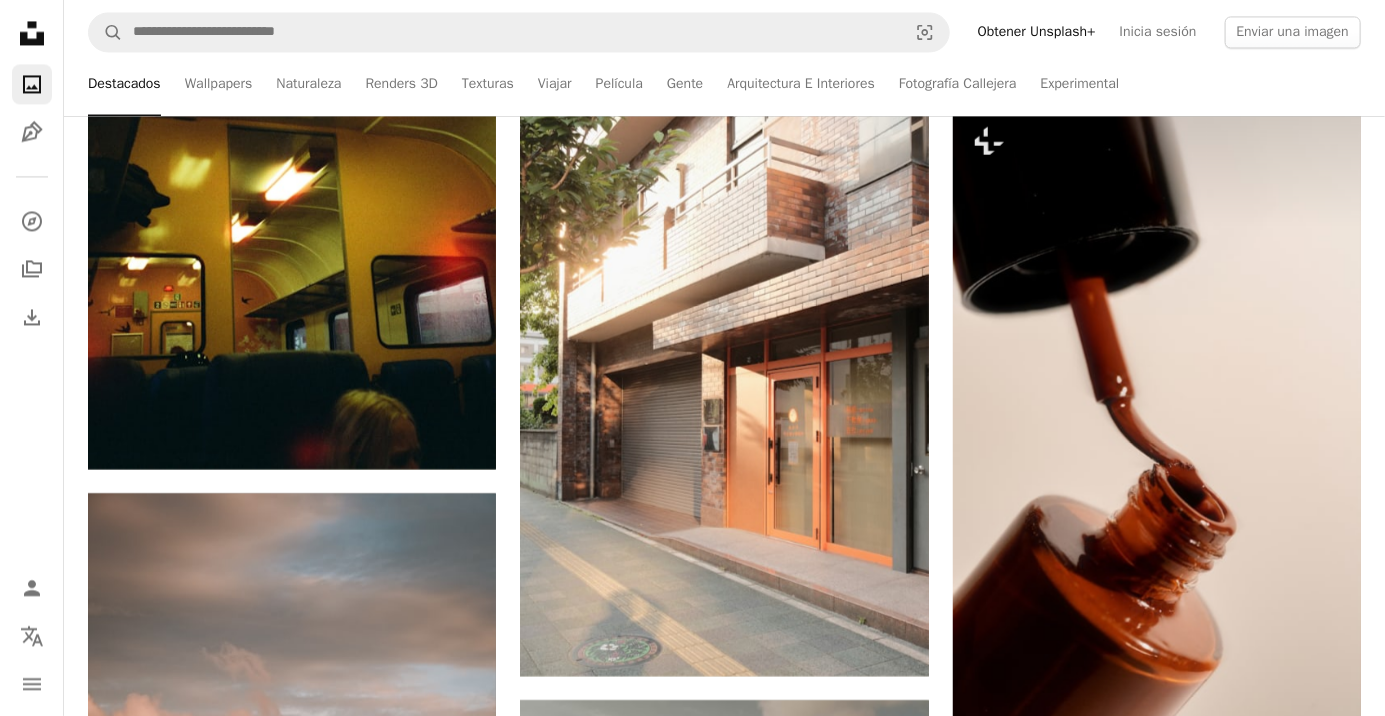 scroll, scrollTop: 5290, scrollLeft: 0, axis: vertical 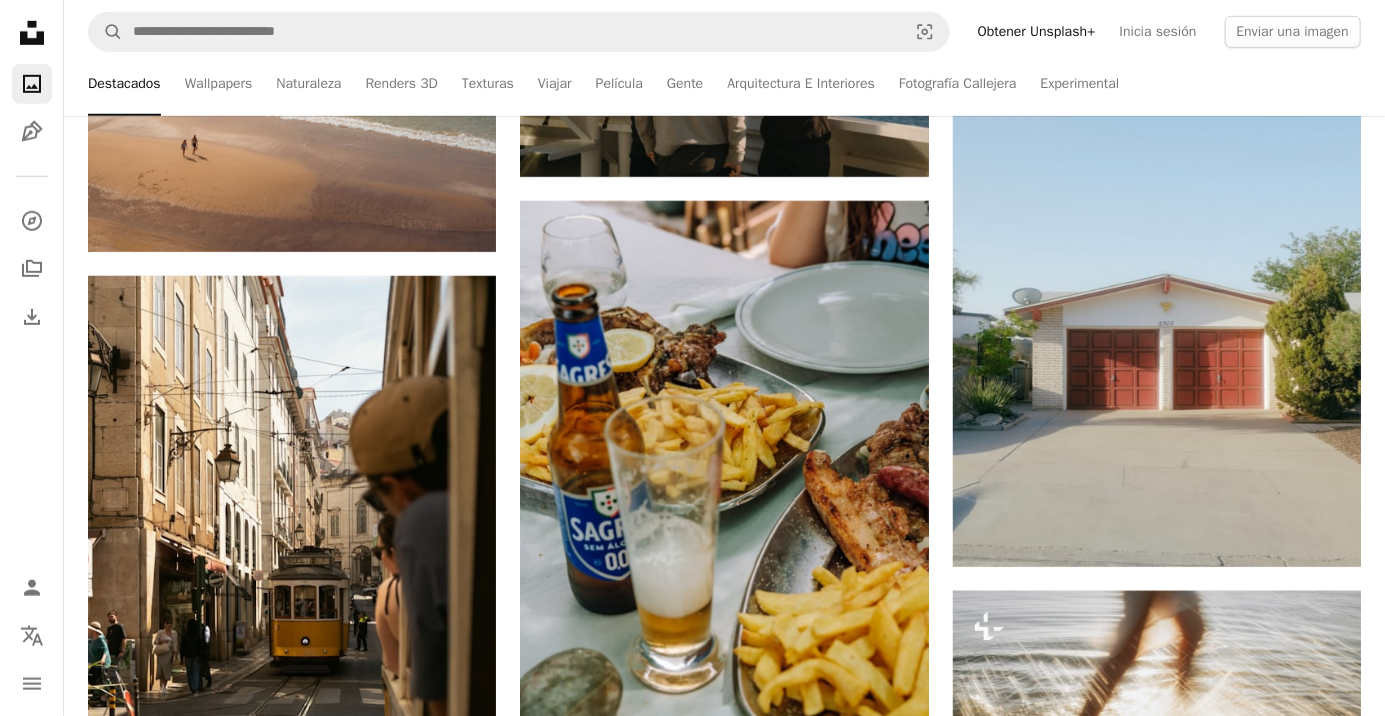 click on "Unsplash logo Página de inicio de Unsplash A photo Pen Tool A compass A stack of folders Download Fotos Chevron down Person Localization icon navigation menu" at bounding box center (32, 358) 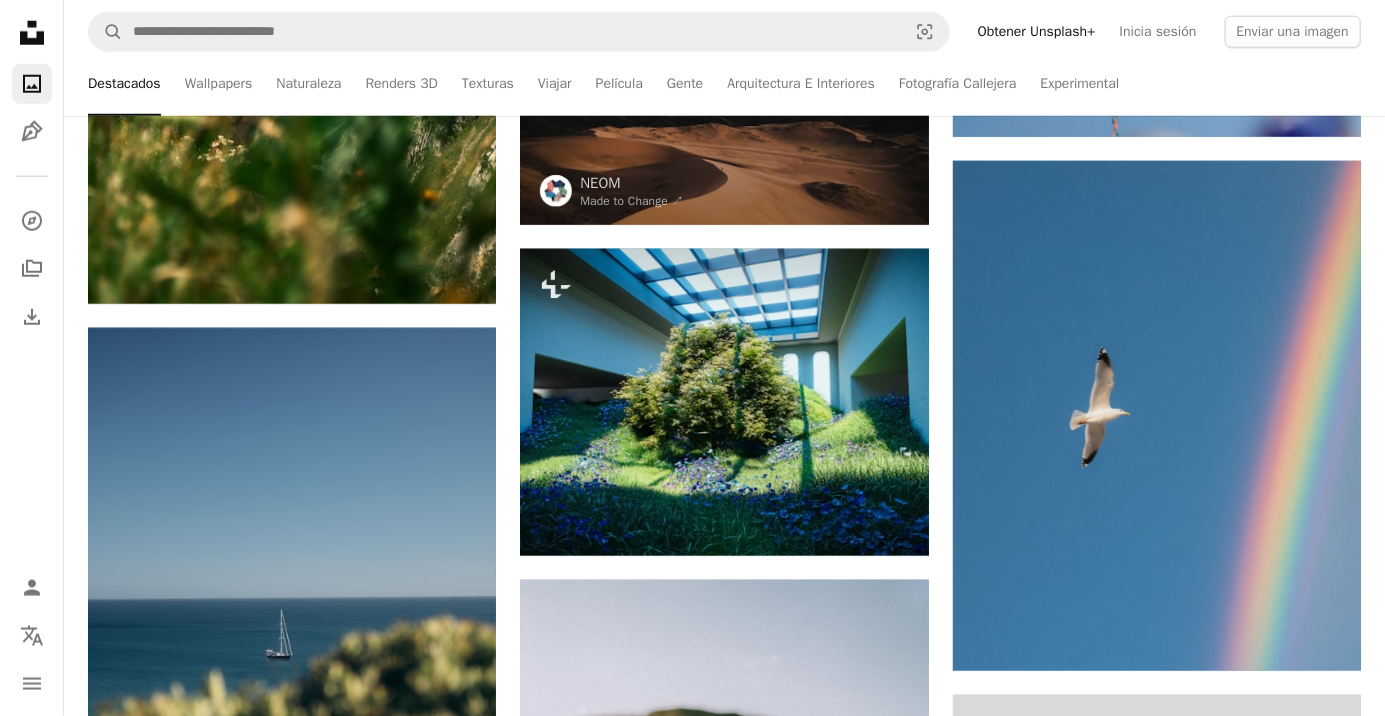 scroll, scrollTop: 11007, scrollLeft: 0, axis: vertical 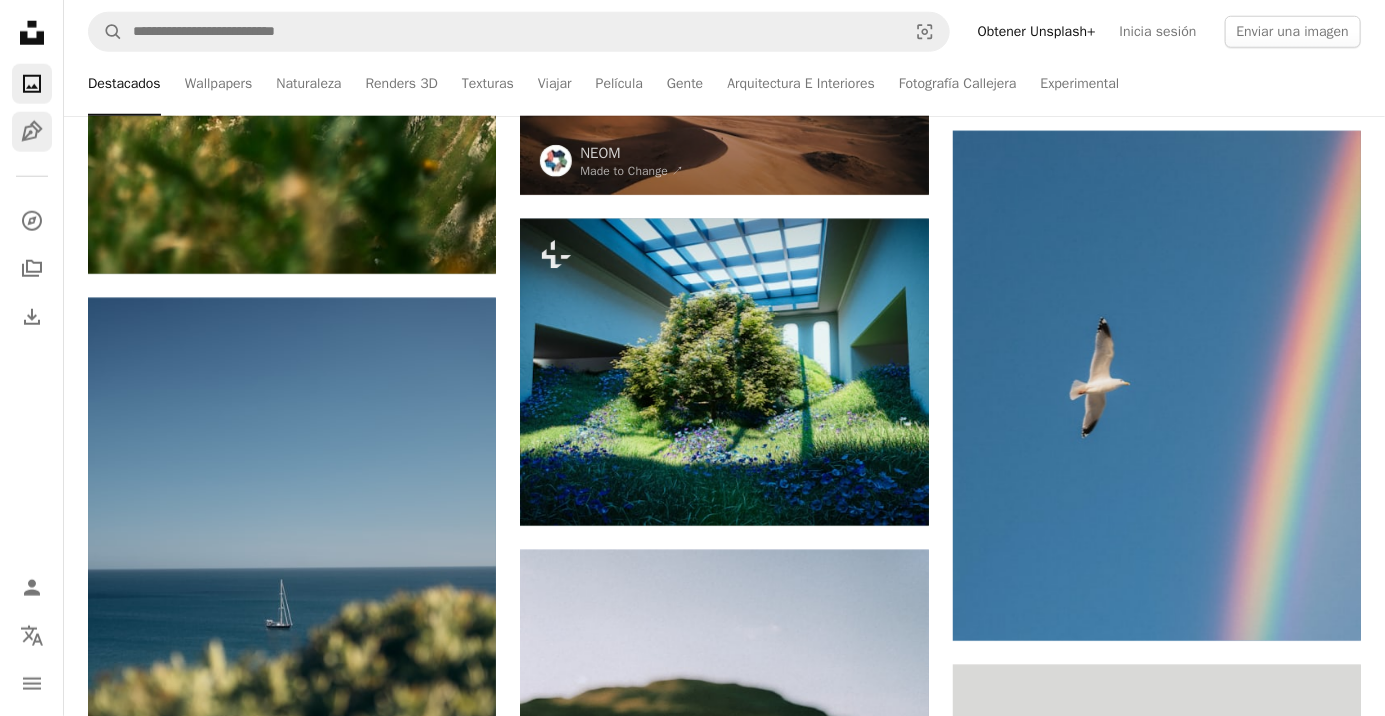 click on "Pen Tool" 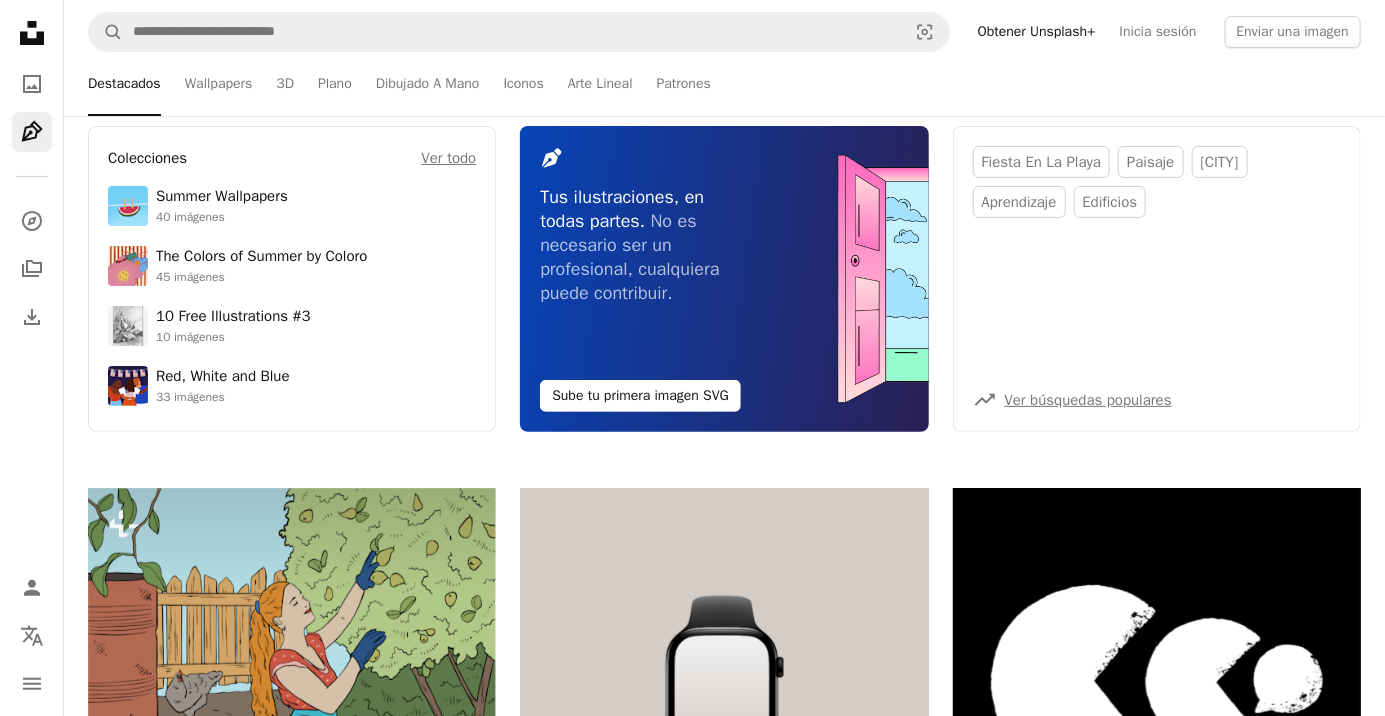 scroll, scrollTop: 0, scrollLeft: 0, axis: both 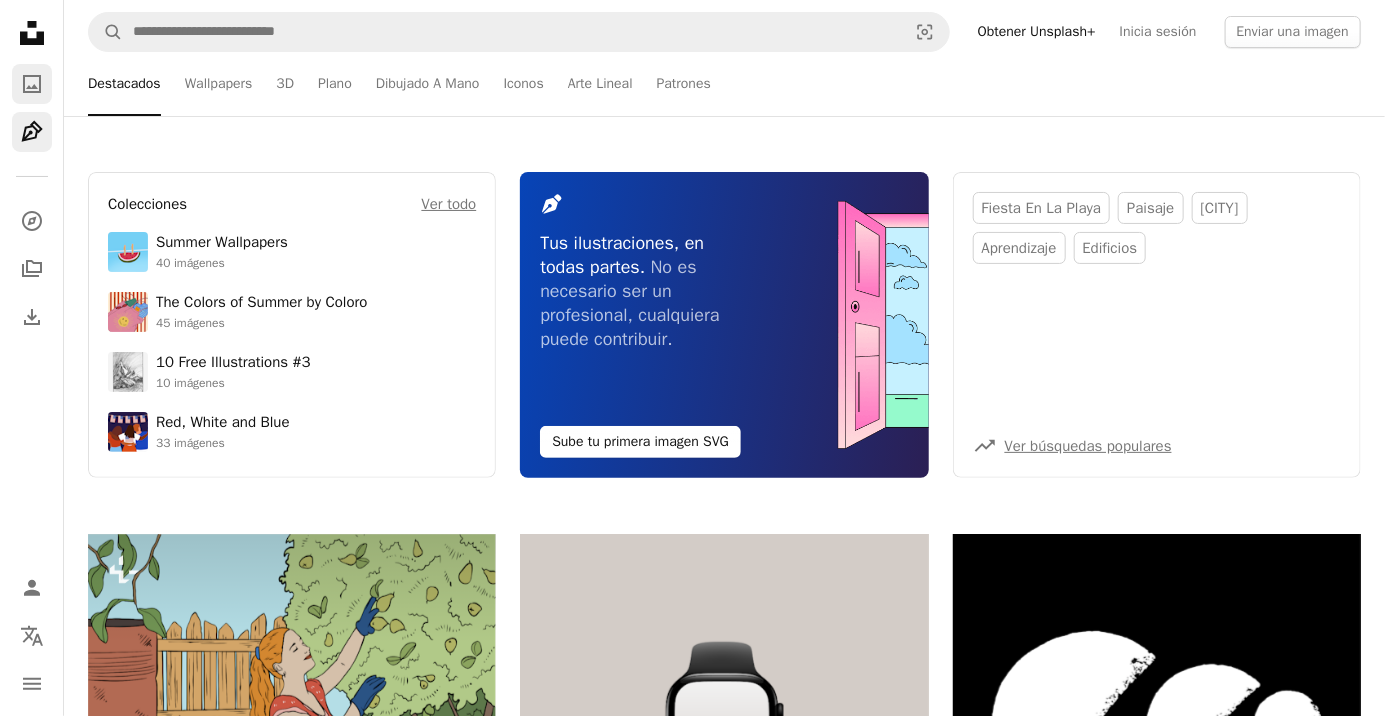 click on "A photo" at bounding box center (32, 84) 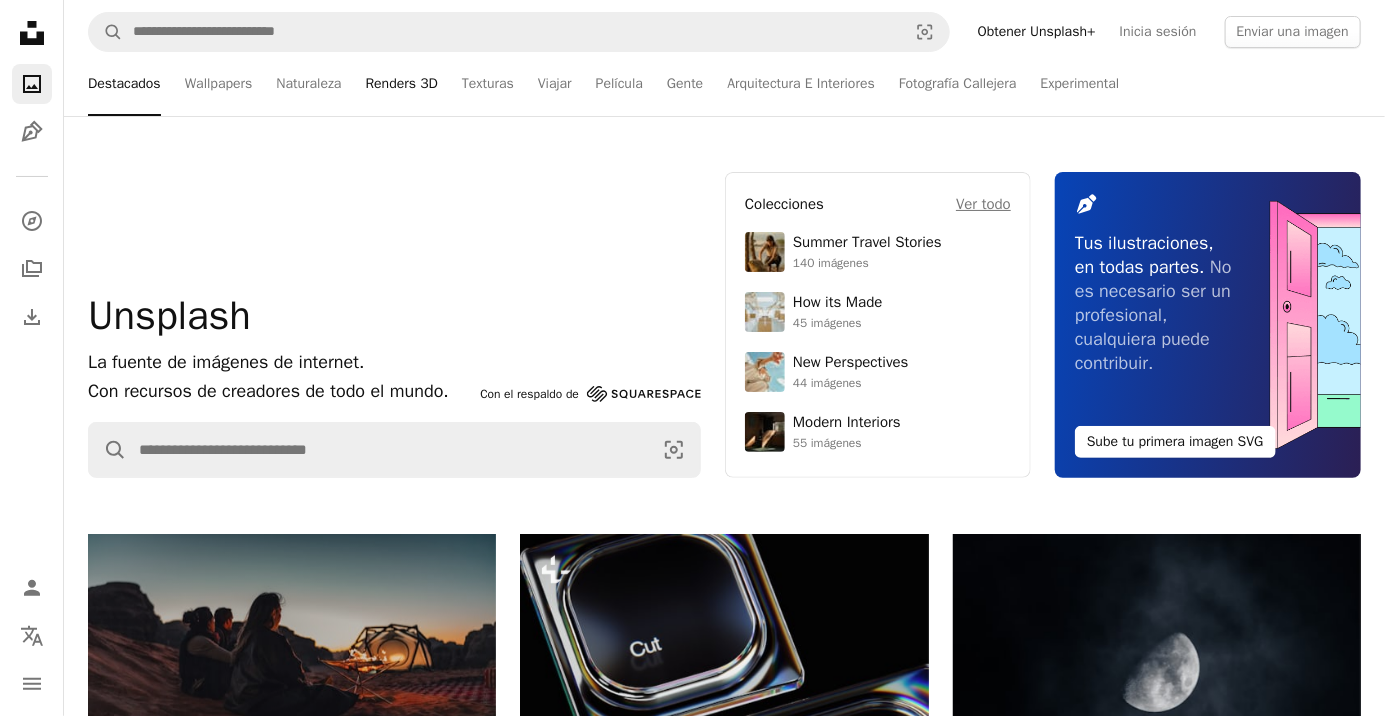 click on "Renders 3D" at bounding box center (402, 84) 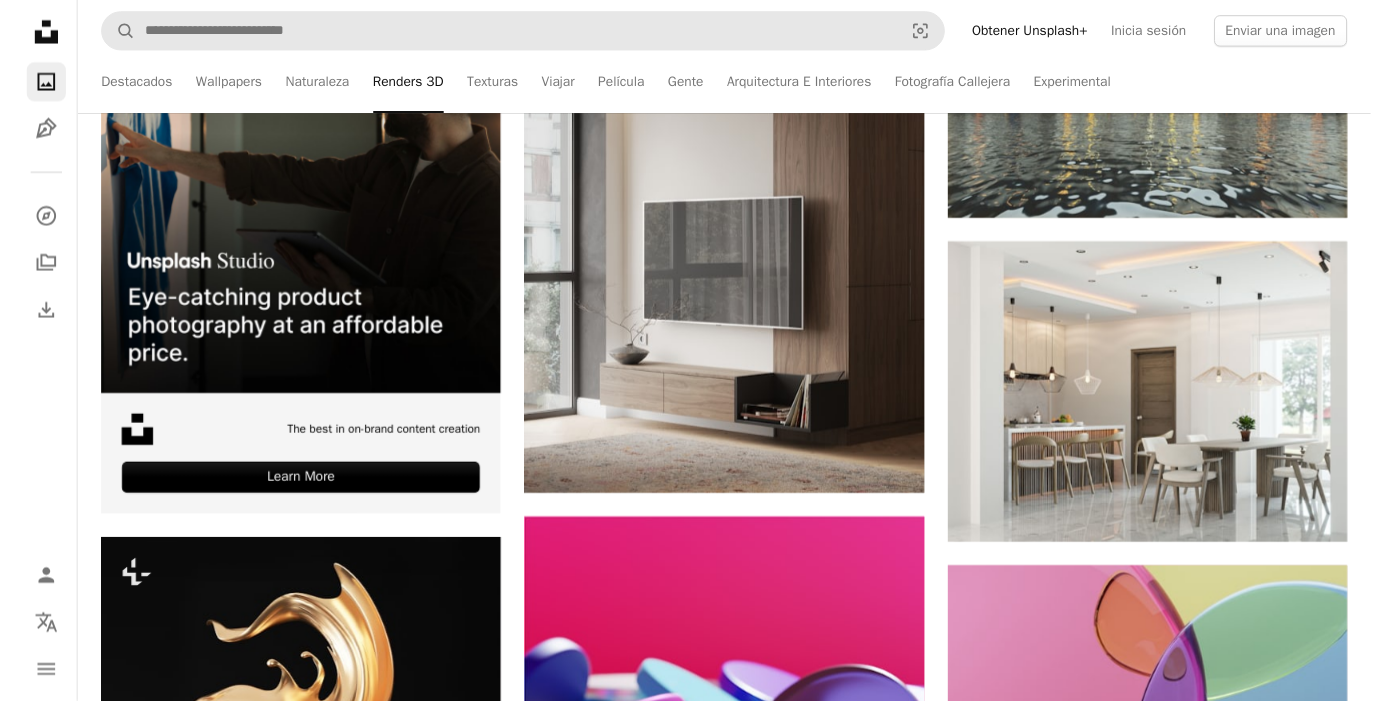 scroll, scrollTop: 506, scrollLeft: 0, axis: vertical 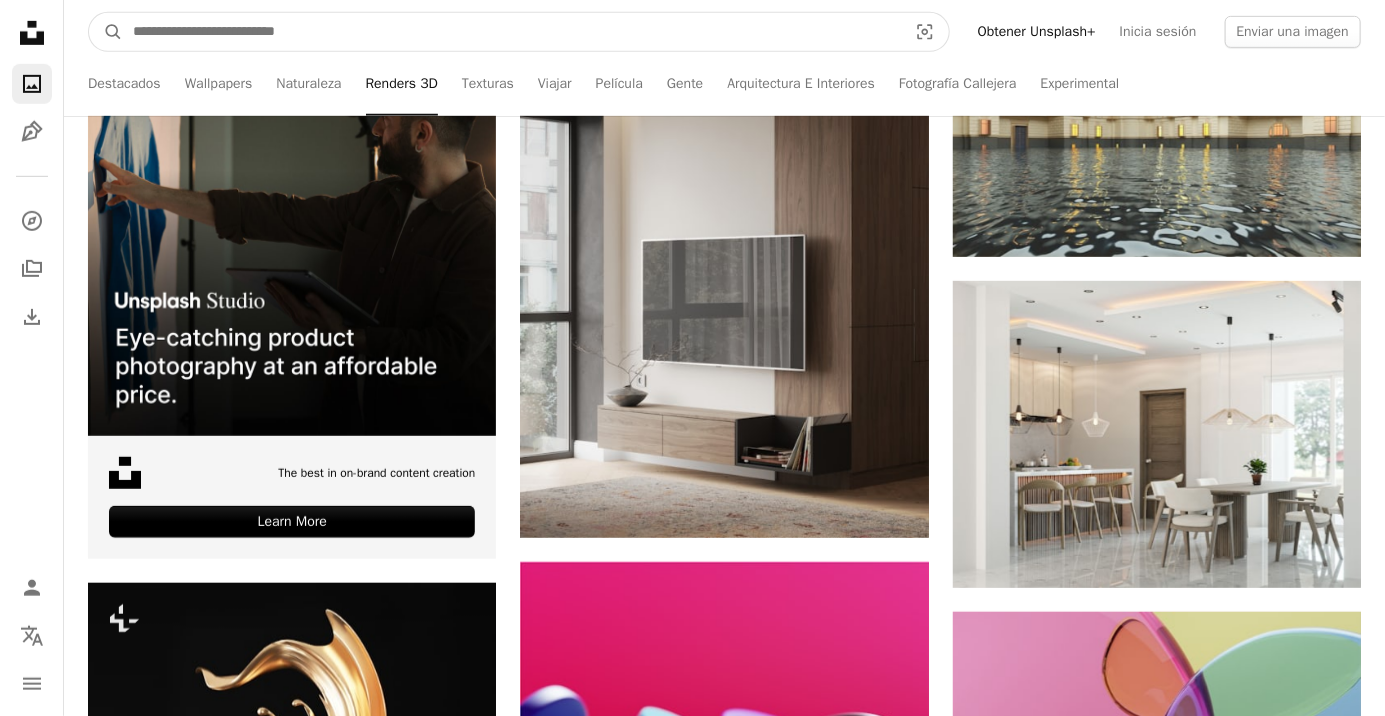 click at bounding box center (512, 32) 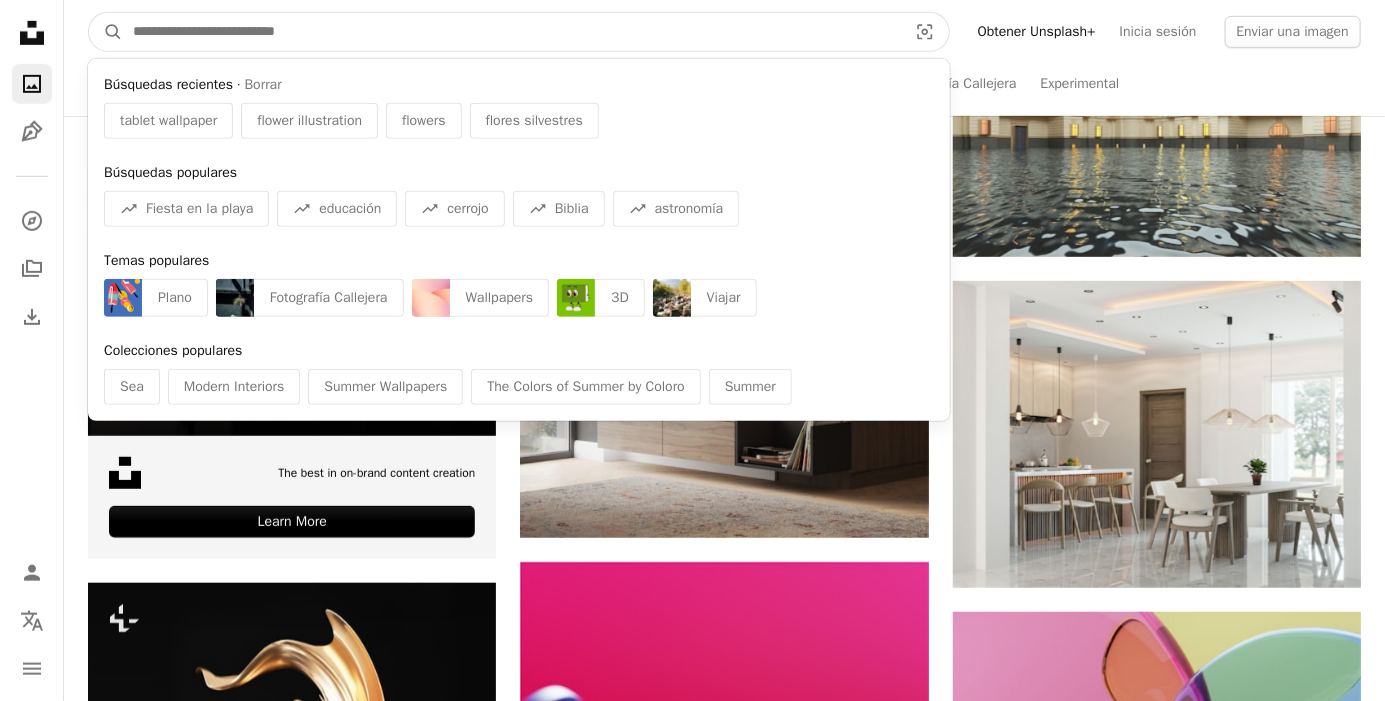 type on "**" 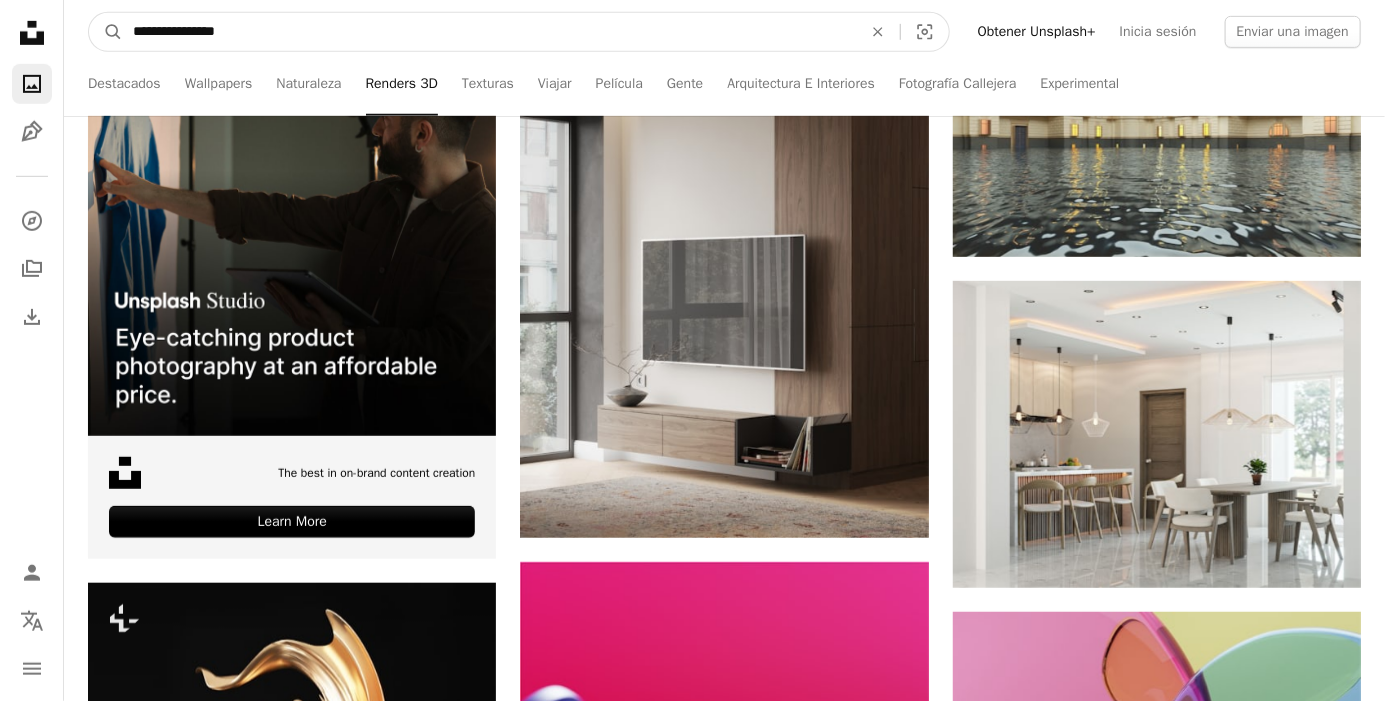 type on "**********" 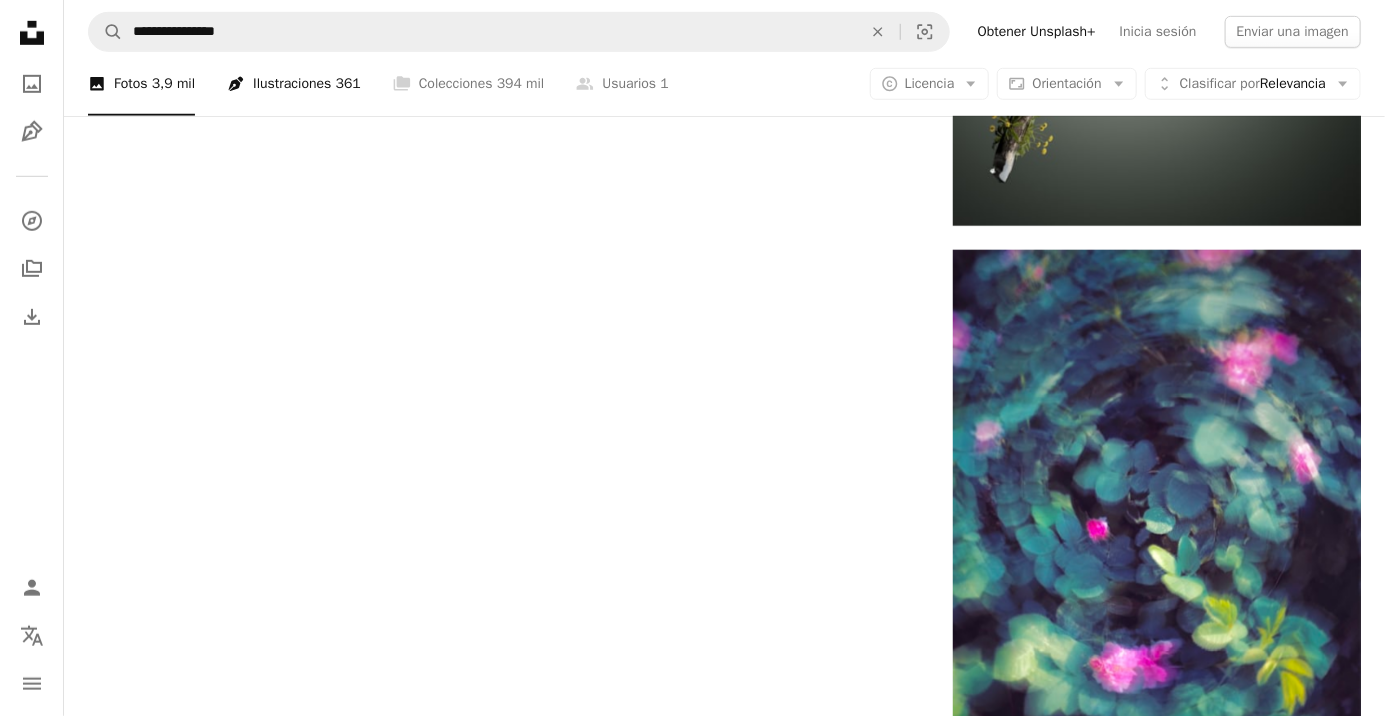 scroll, scrollTop: 0, scrollLeft: 0, axis: both 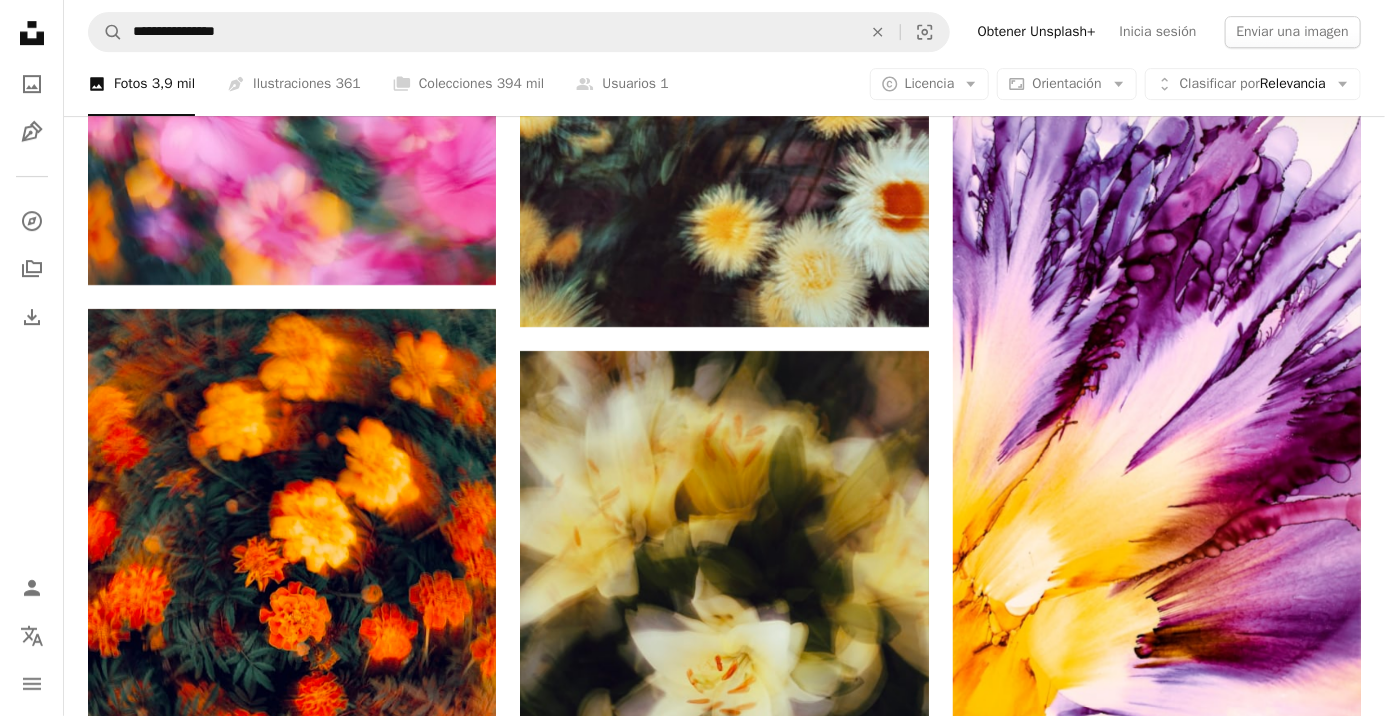 click on "Pen Tool Ilustraciones   361" at bounding box center (294, 84) 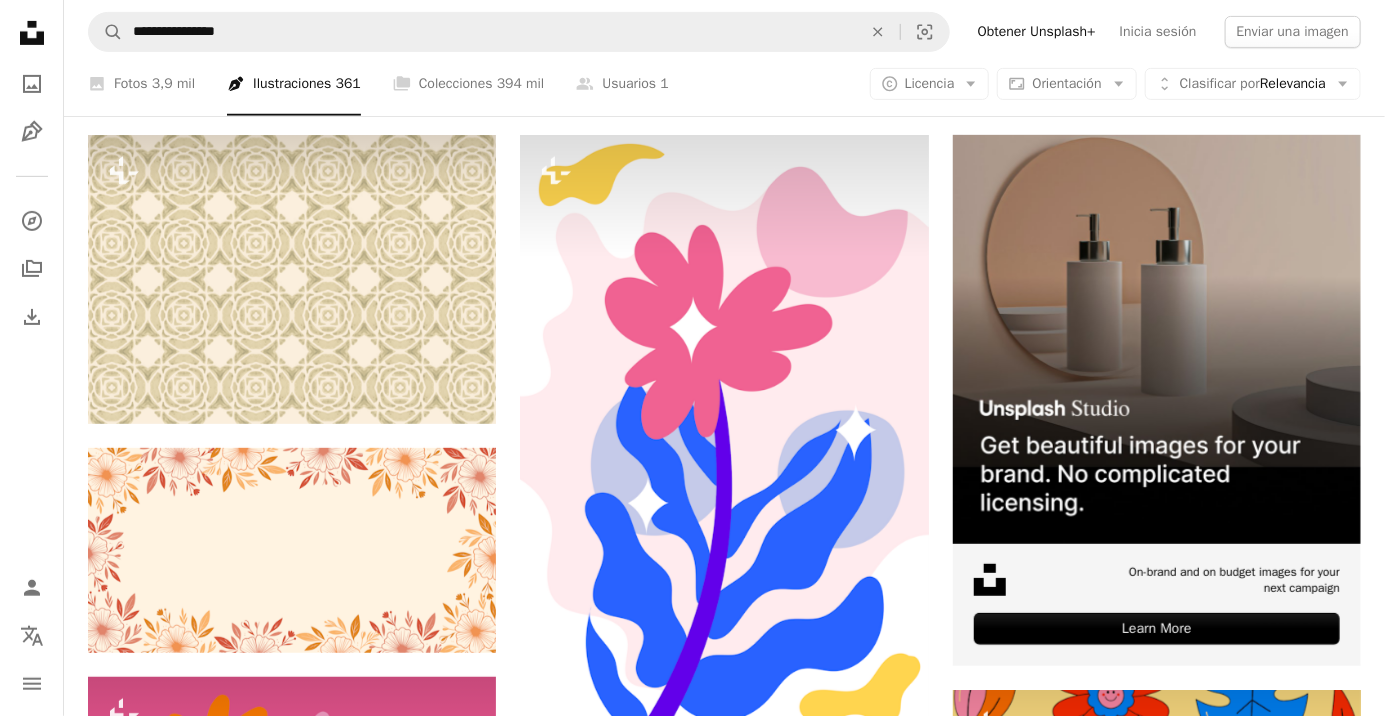 scroll, scrollTop: 0, scrollLeft: 0, axis: both 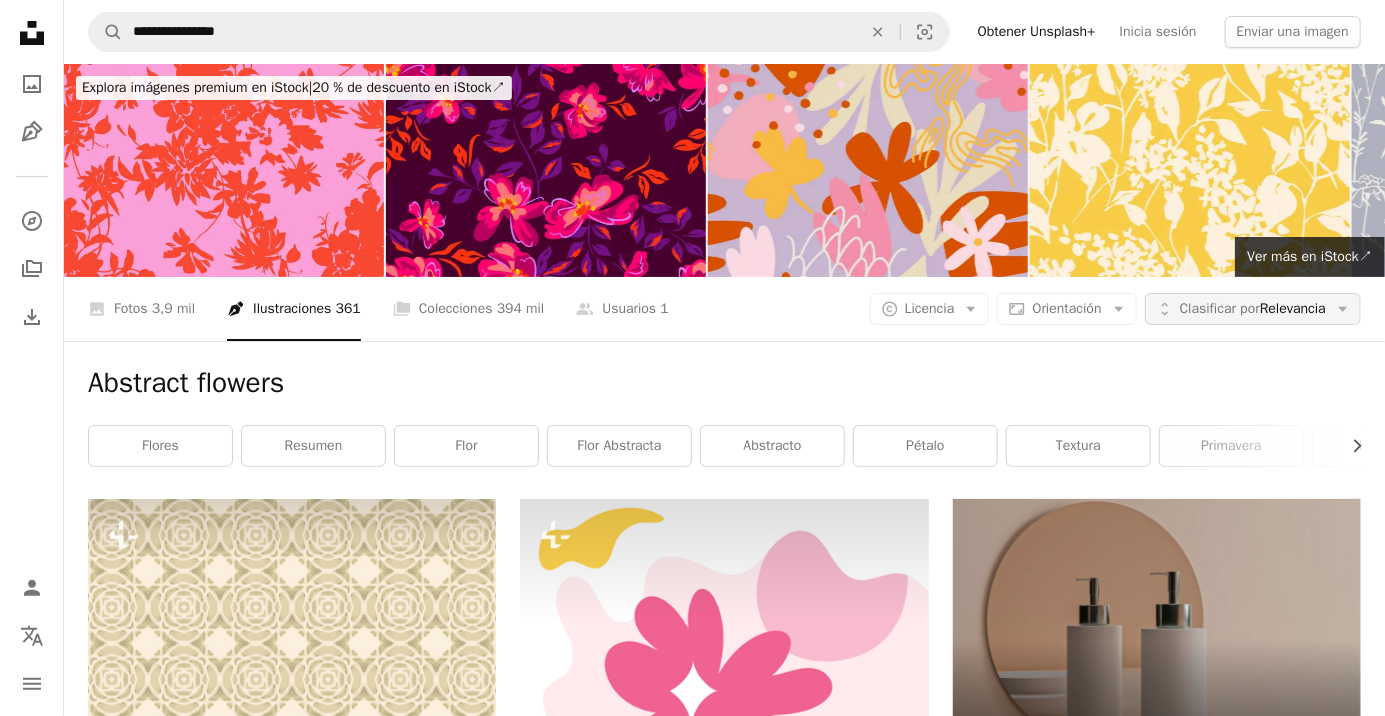 click on "Clasificar por  Relevancia" at bounding box center (1253, 309) 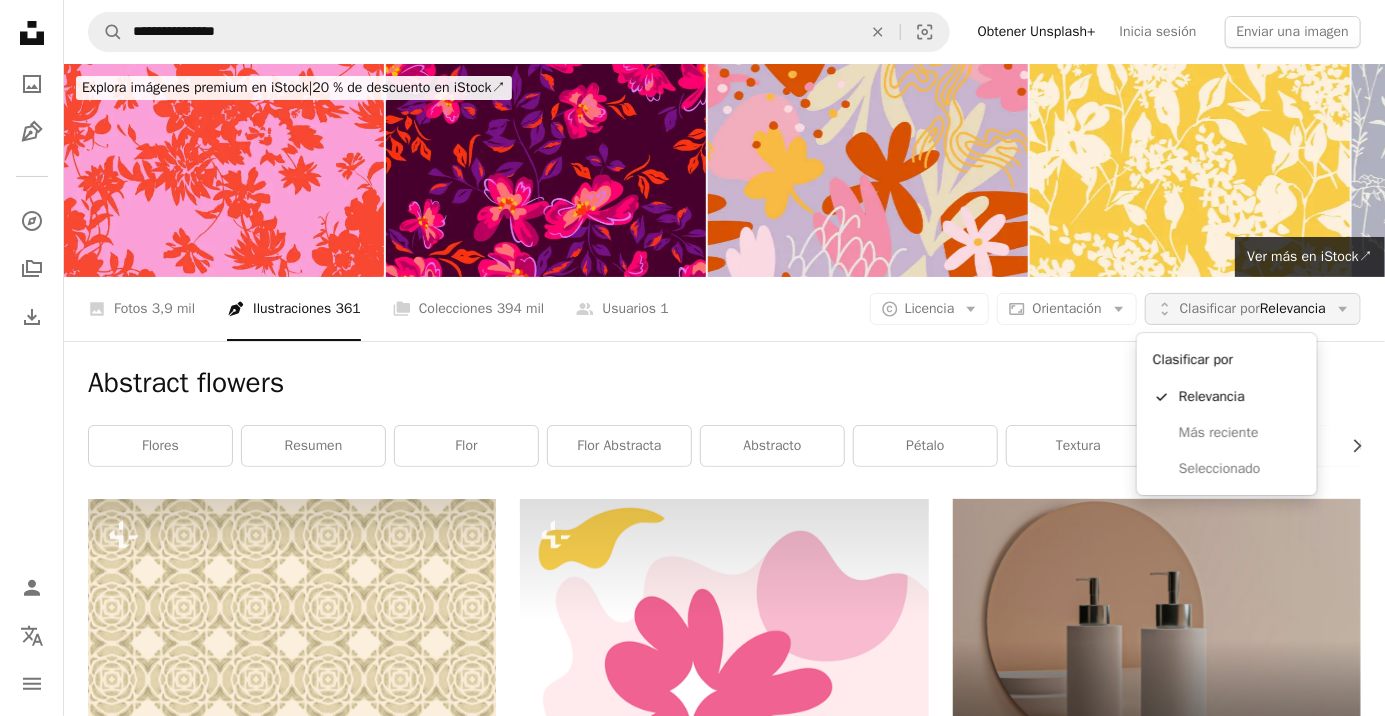 click on "Clasificar por  Relevancia" at bounding box center (1253, 309) 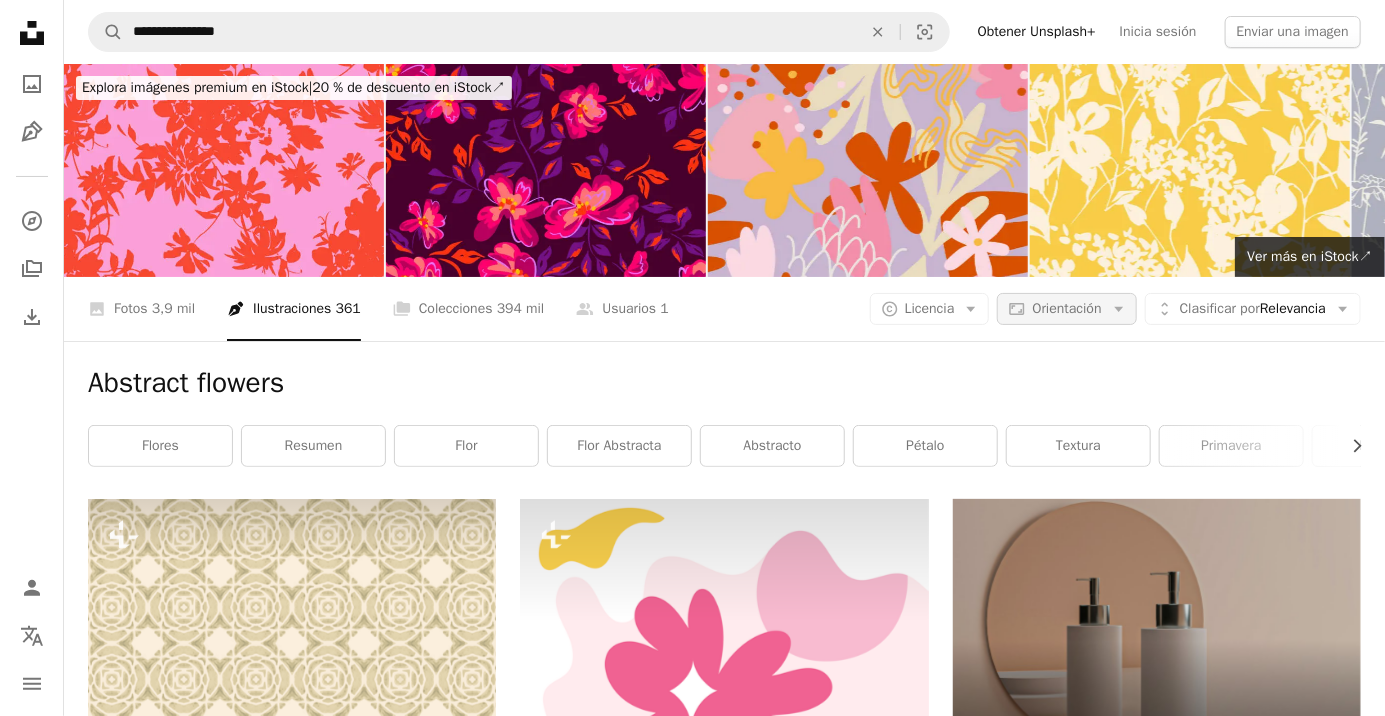 click 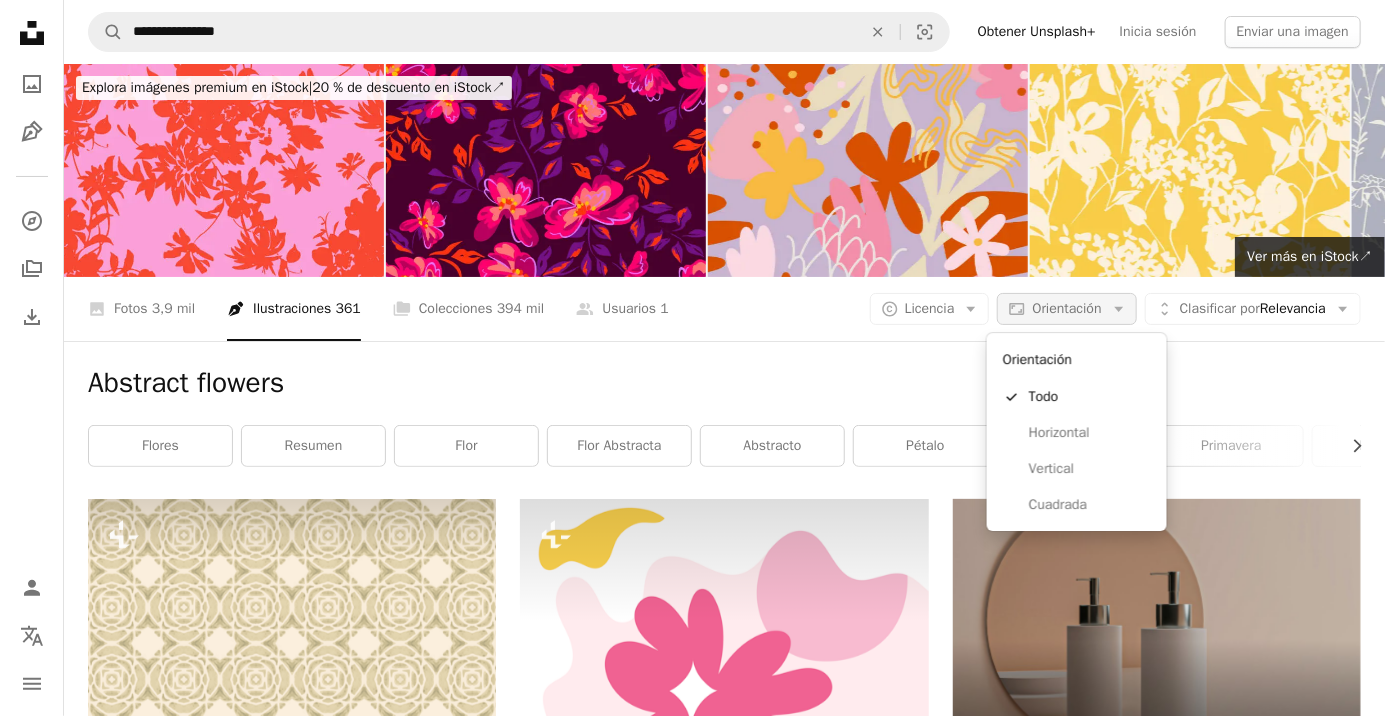click on "Orientación" at bounding box center [1066, 308] 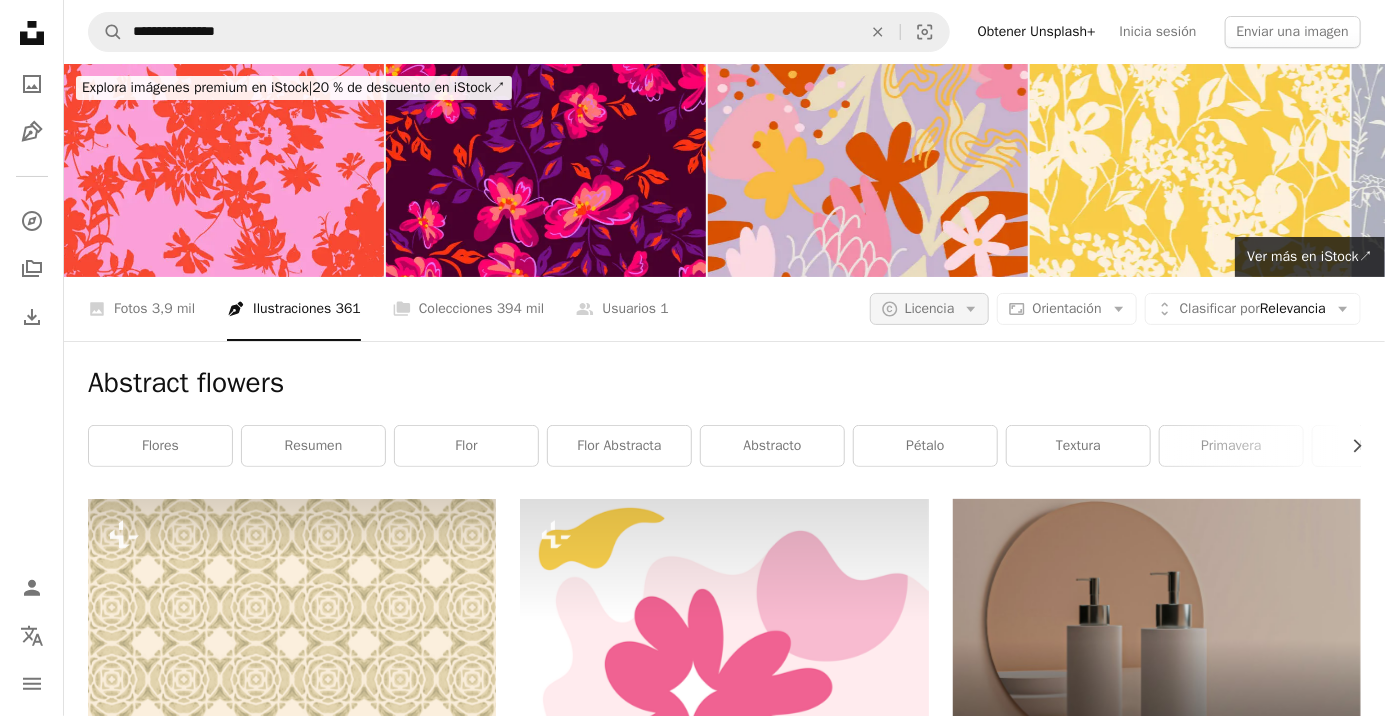 click on "Arrow down" 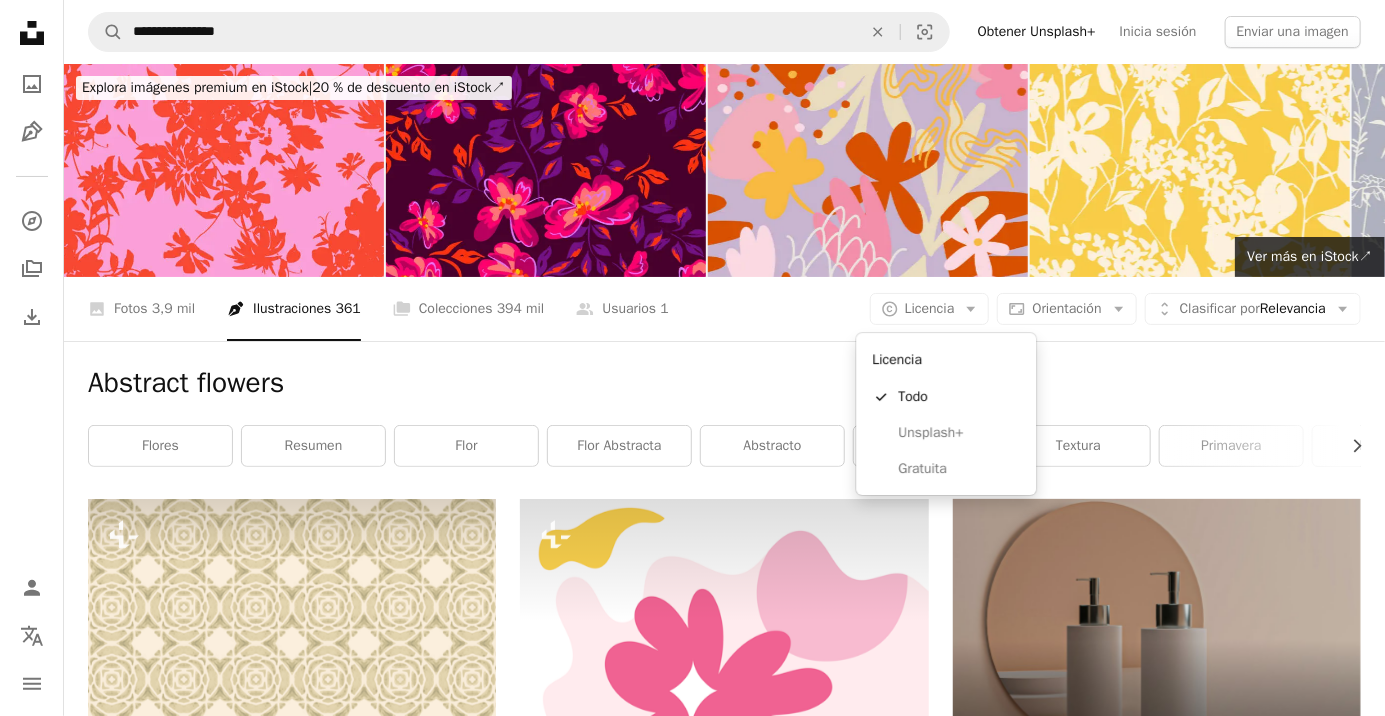 click on "Gratuita" at bounding box center [959, 469] 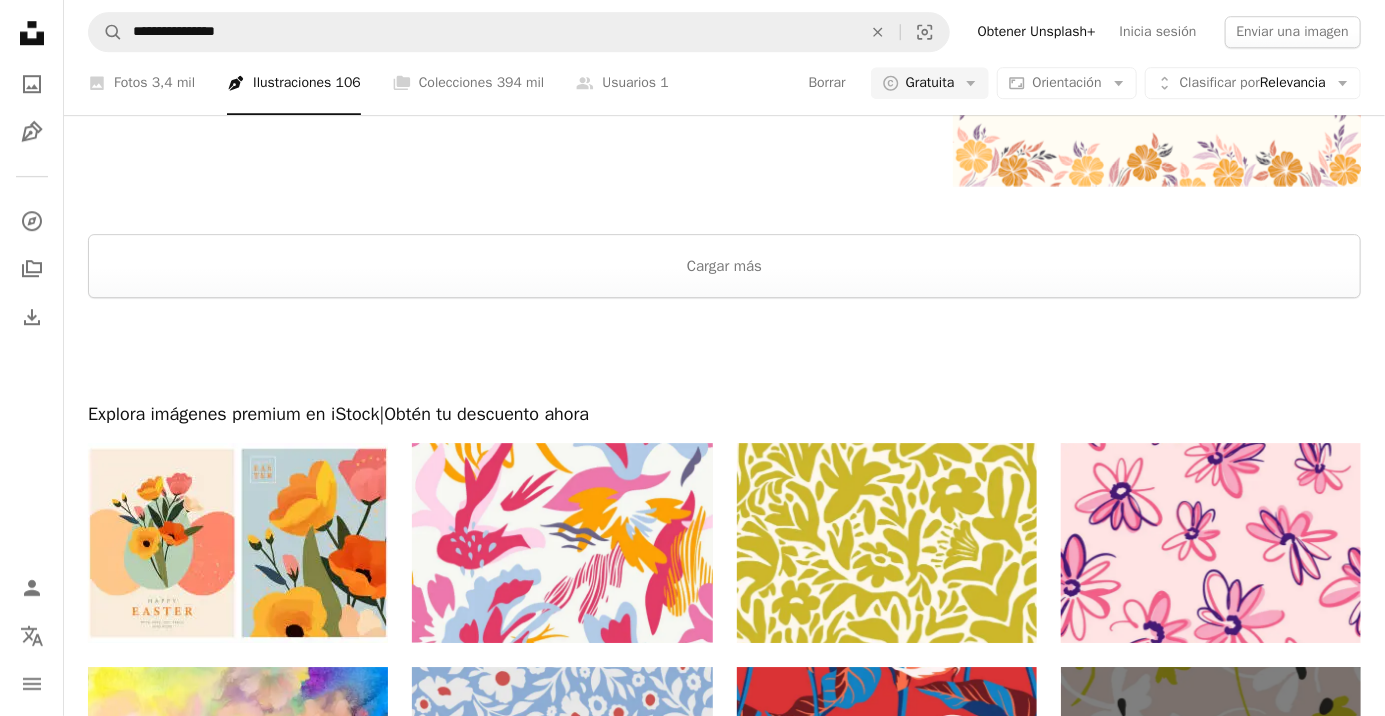scroll, scrollTop: 2666, scrollLeft: 0, axis: vertical 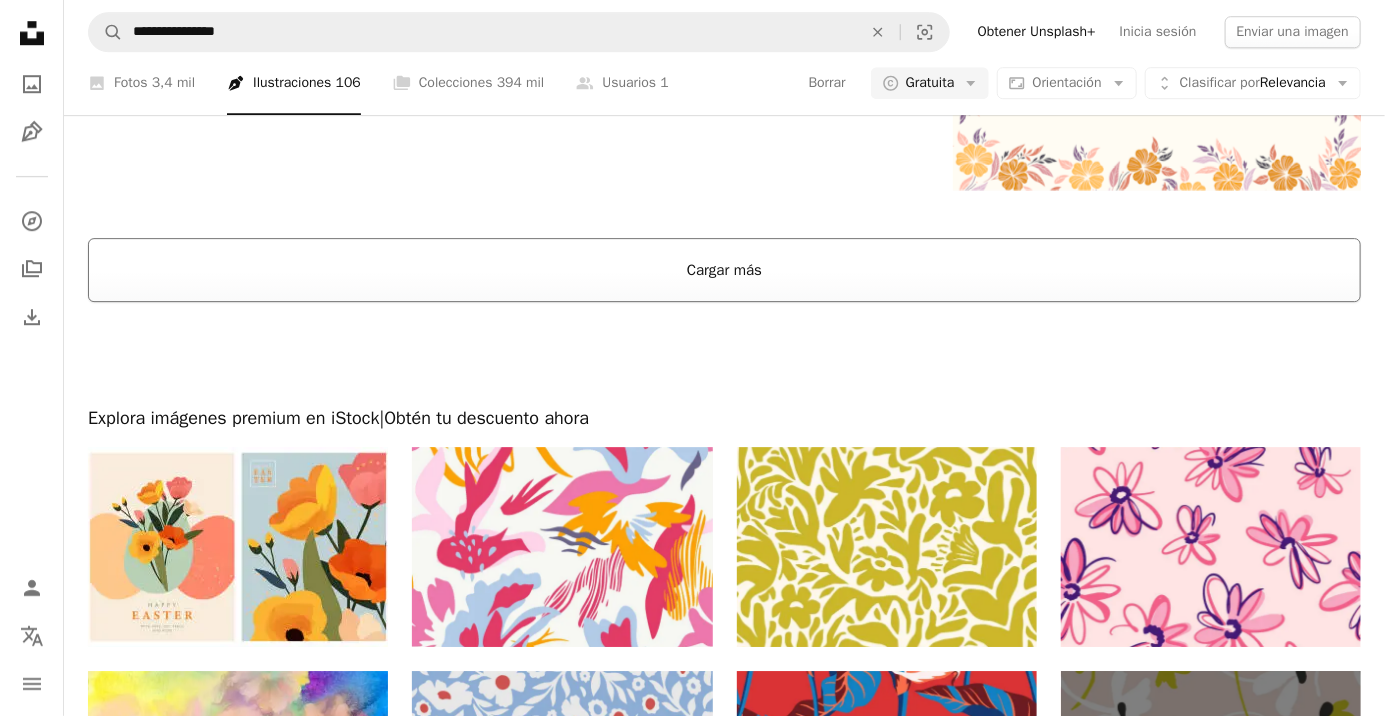 click on "Cargar más" at bounding box center (724, 270) 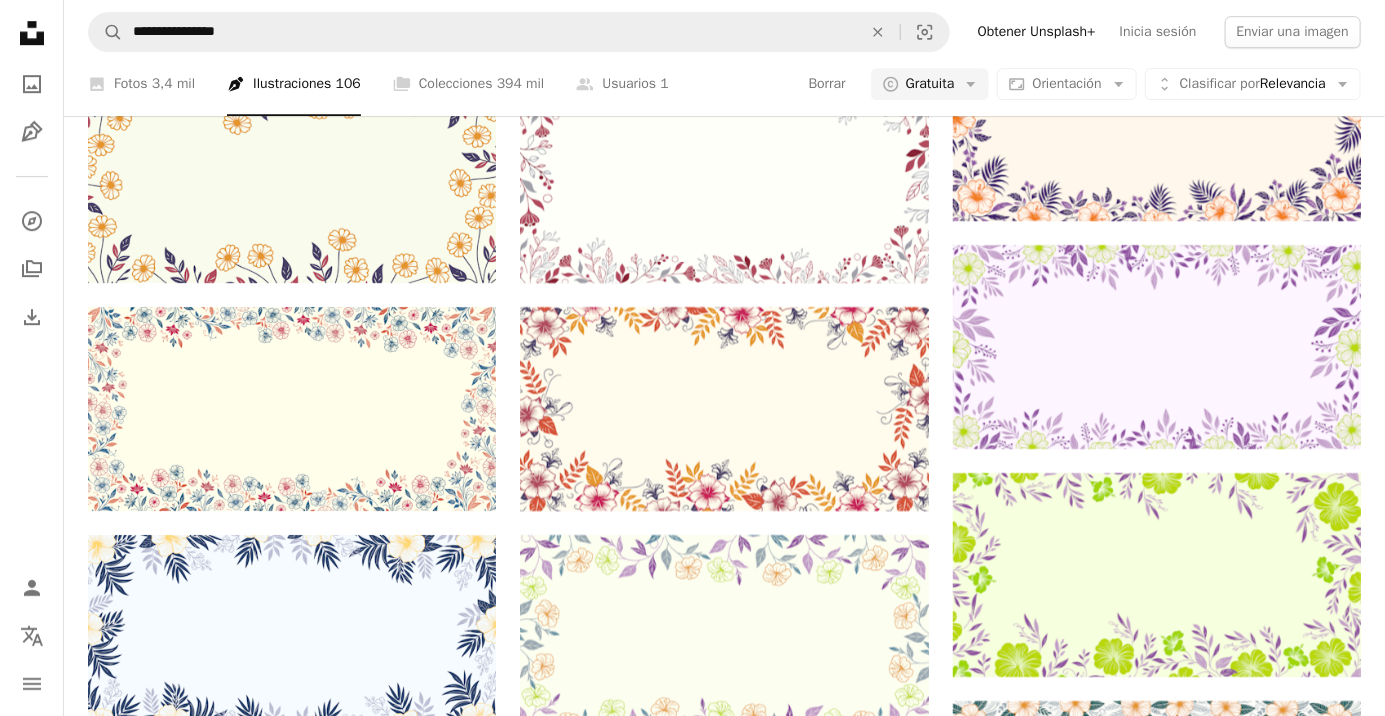 scroll, scrollTop: 6163, scrollLeft: 0, axis: vertical 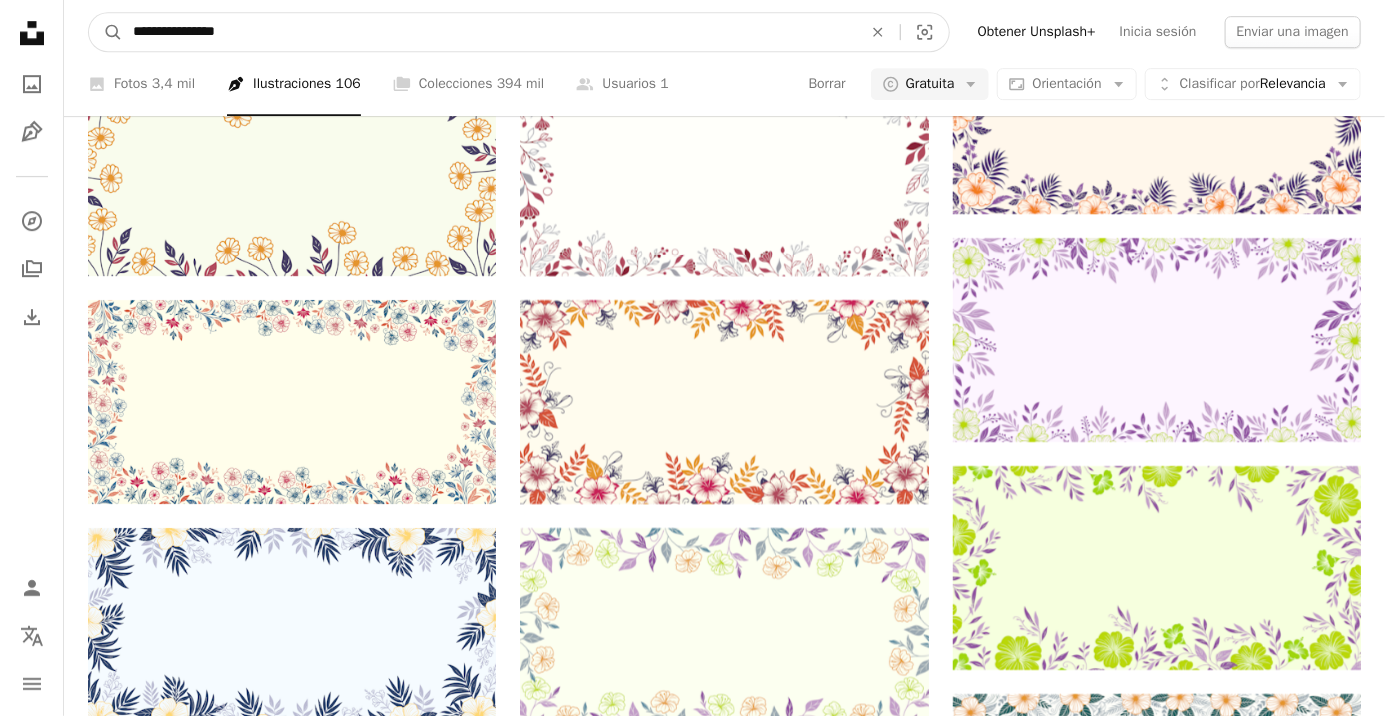 click on "**********" at bounding box center (489, 32) 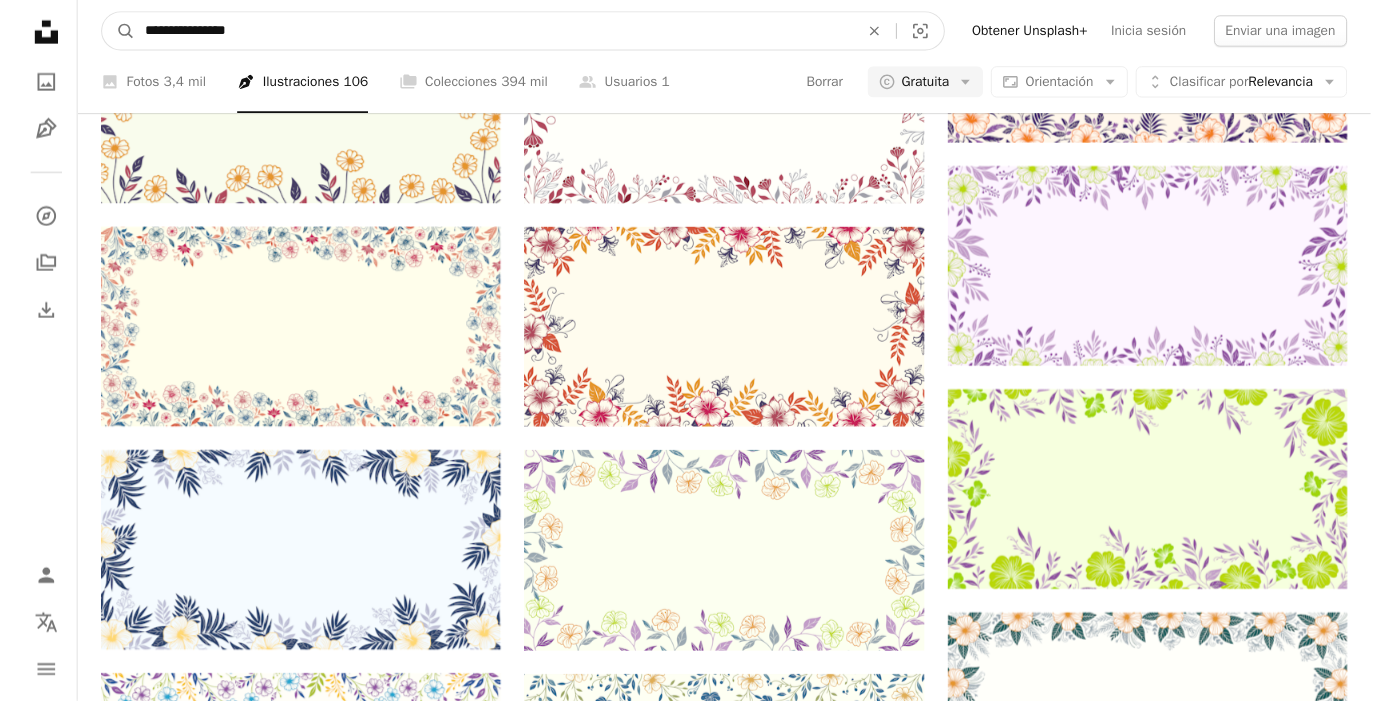 scroll, scrollTop: 6259, scrollLeft: 0, axis: vertical 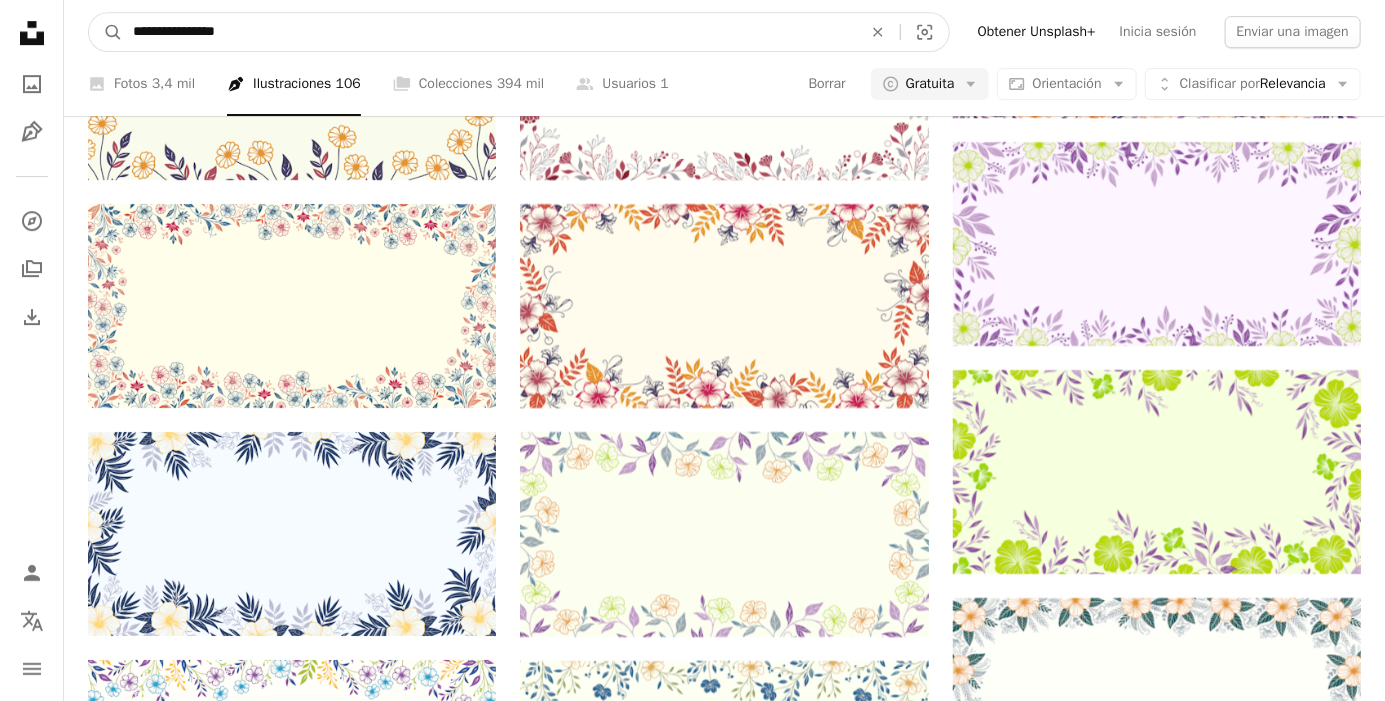 click on "**********" at bounding box center (489, 32) 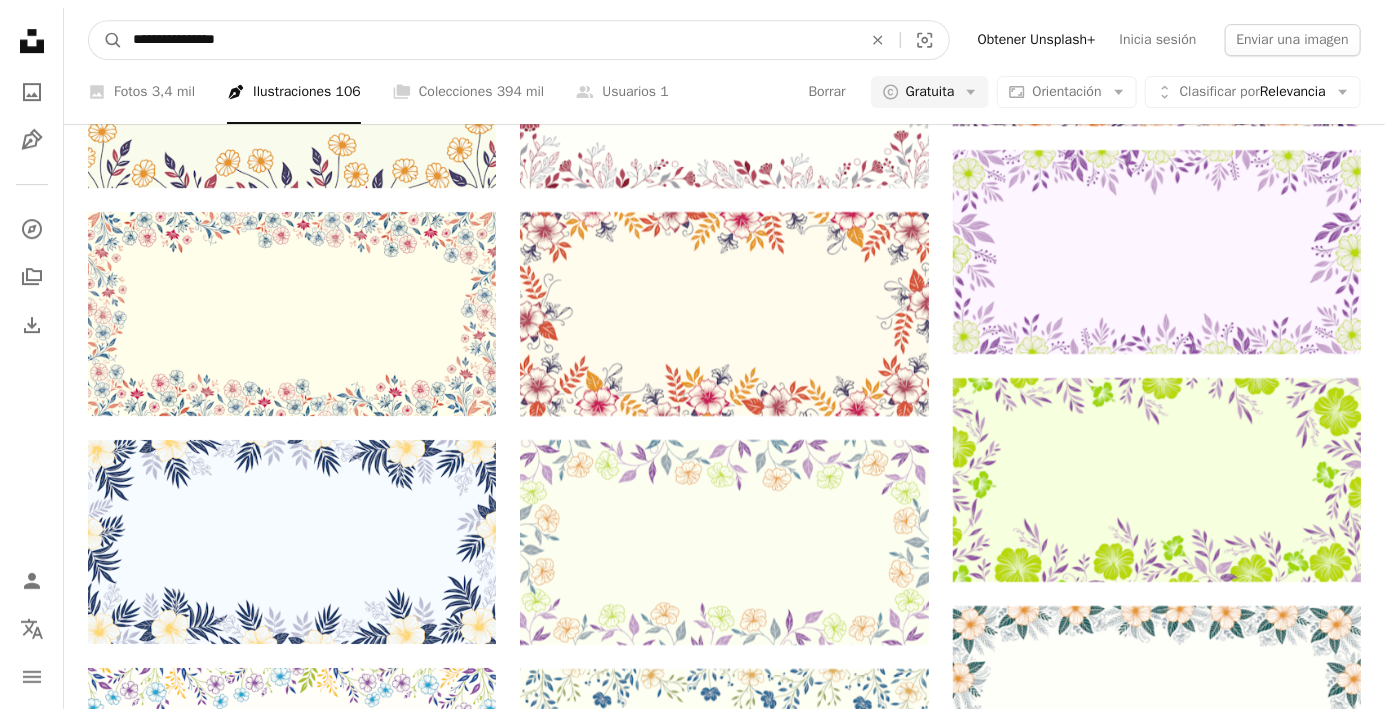 scroll, scrollTop: 6259, scrollLeft: 0, axis: vertical 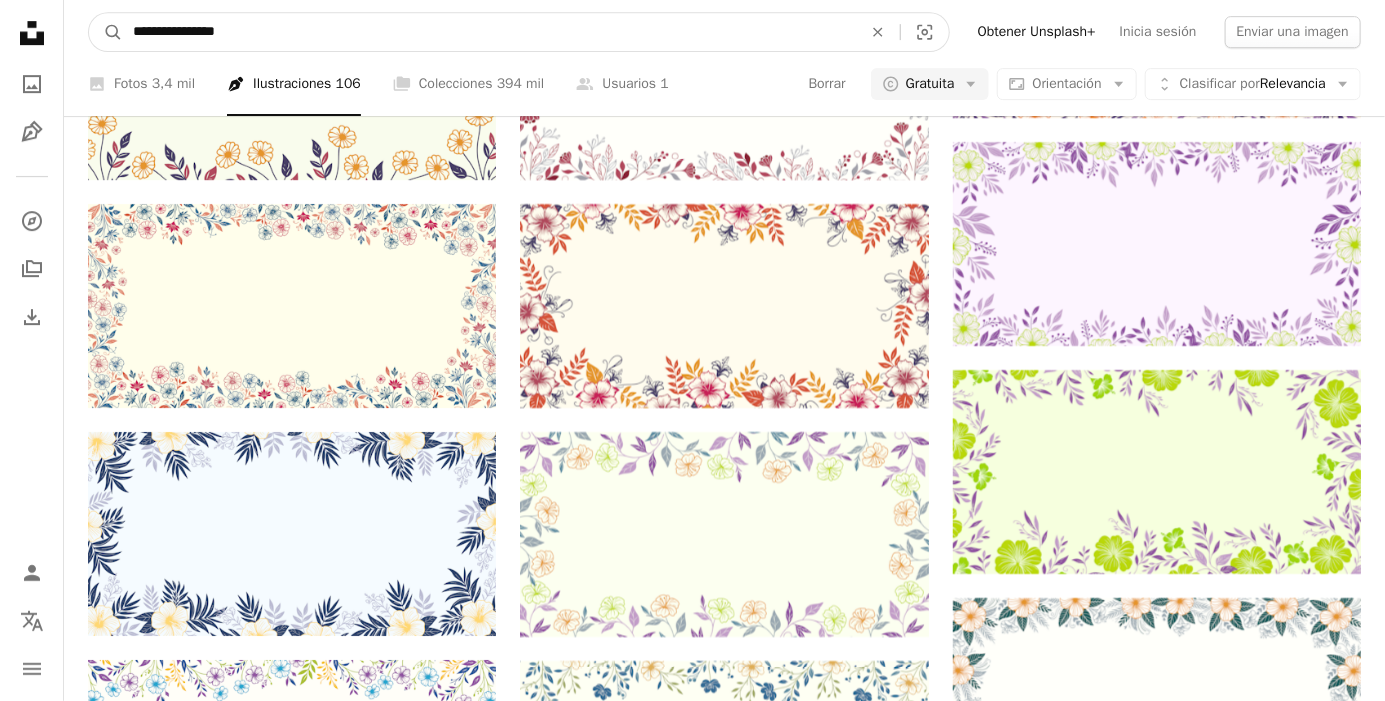 click on "**********" at bounding box center (489, 32) 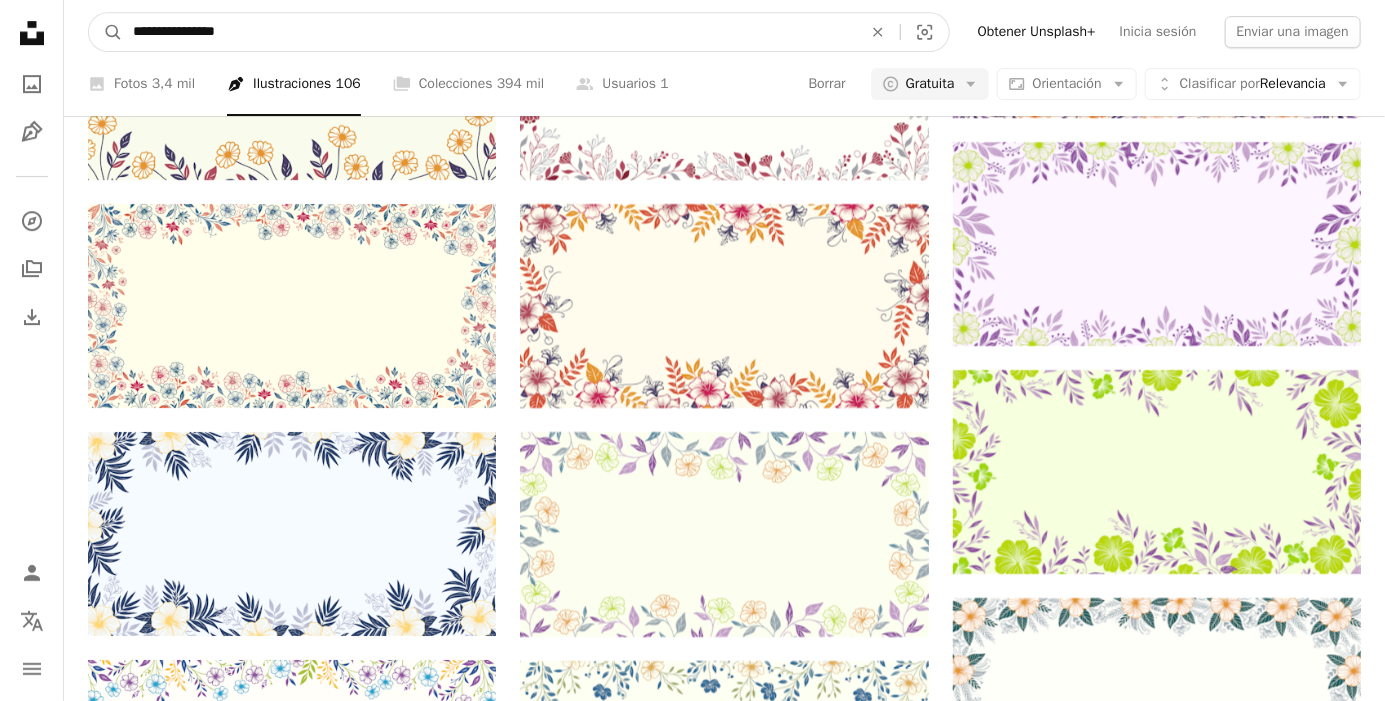 click on "**********" at bounding box center (489, 32) 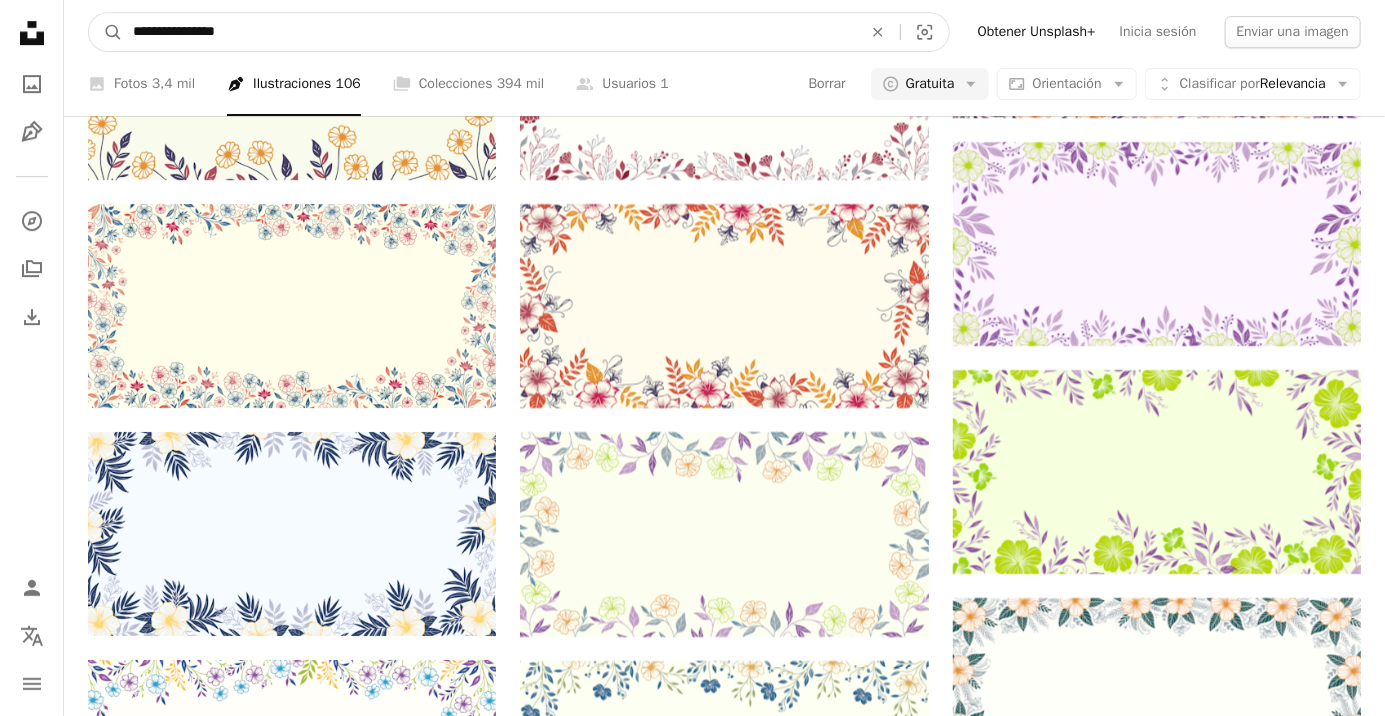 click on "**********" at bounding box center (489, 32) 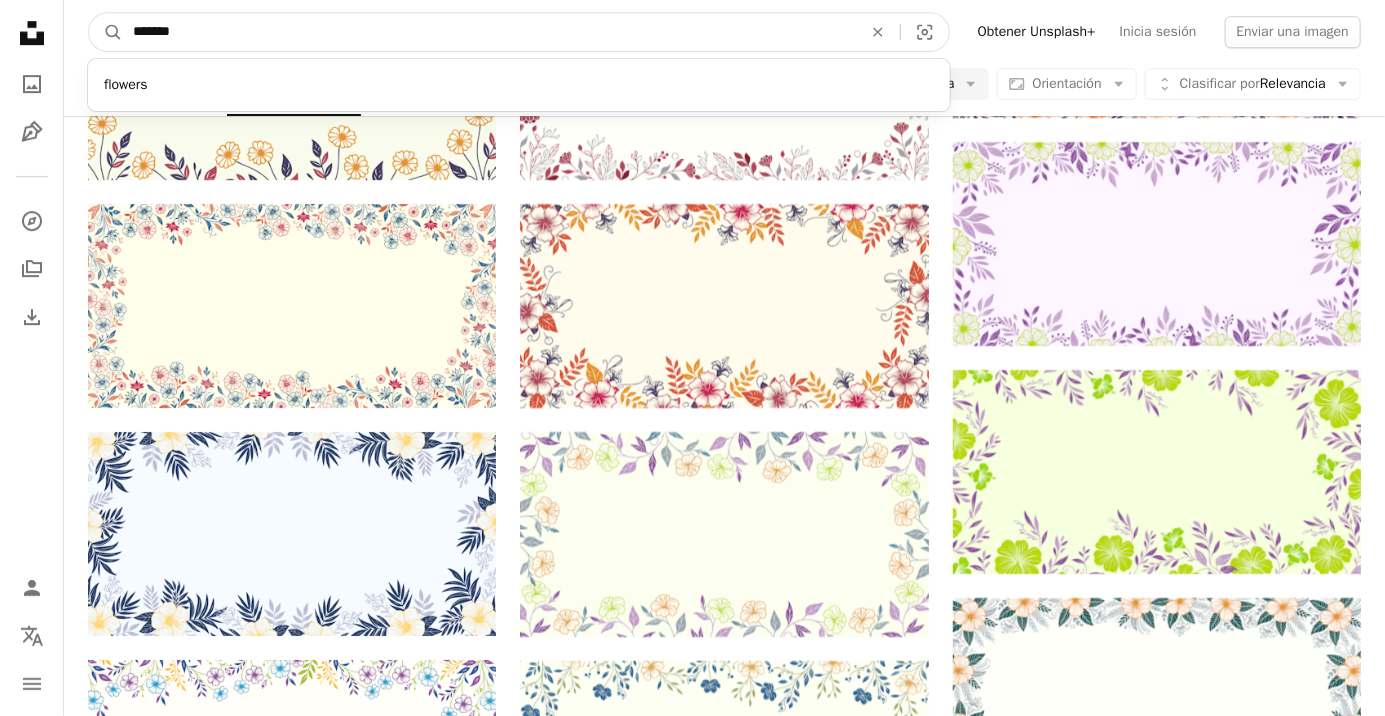 type on "*******" 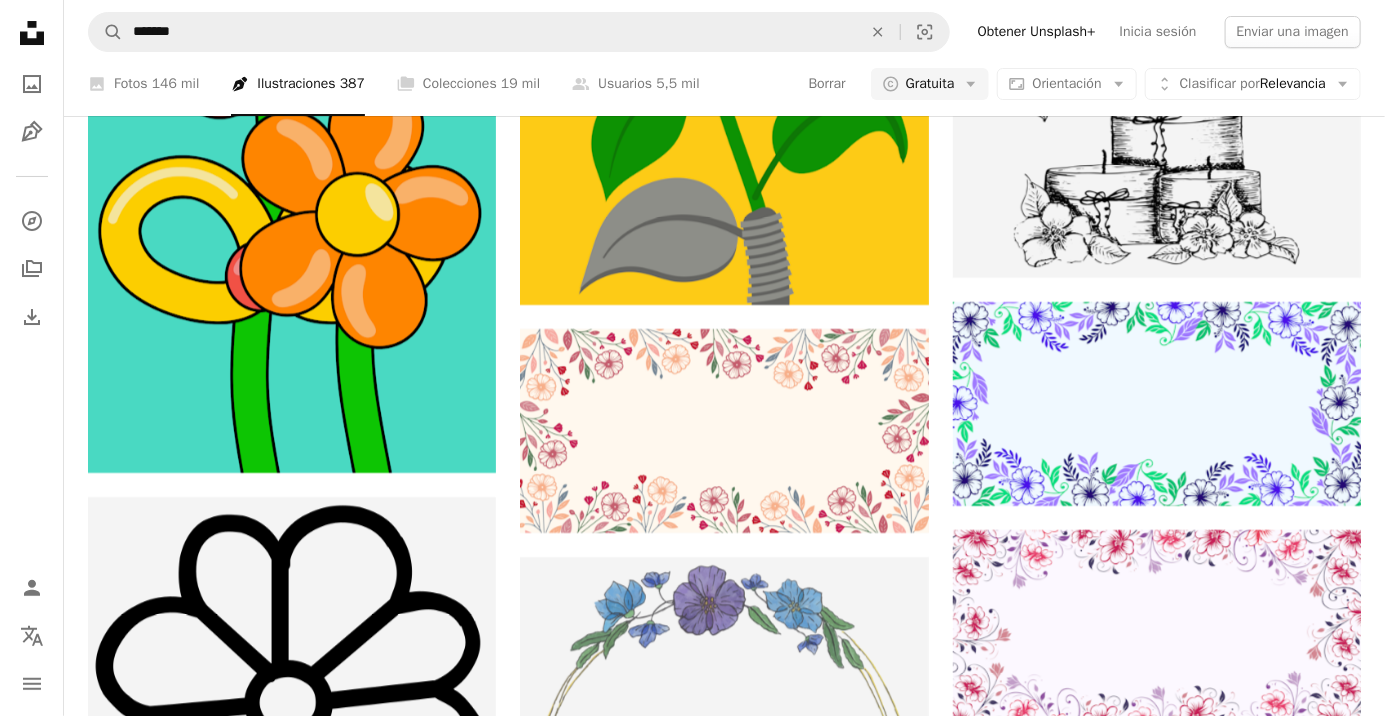 scroll, scrollTop: 16716, scrollLeft: 0, axis: vertical 